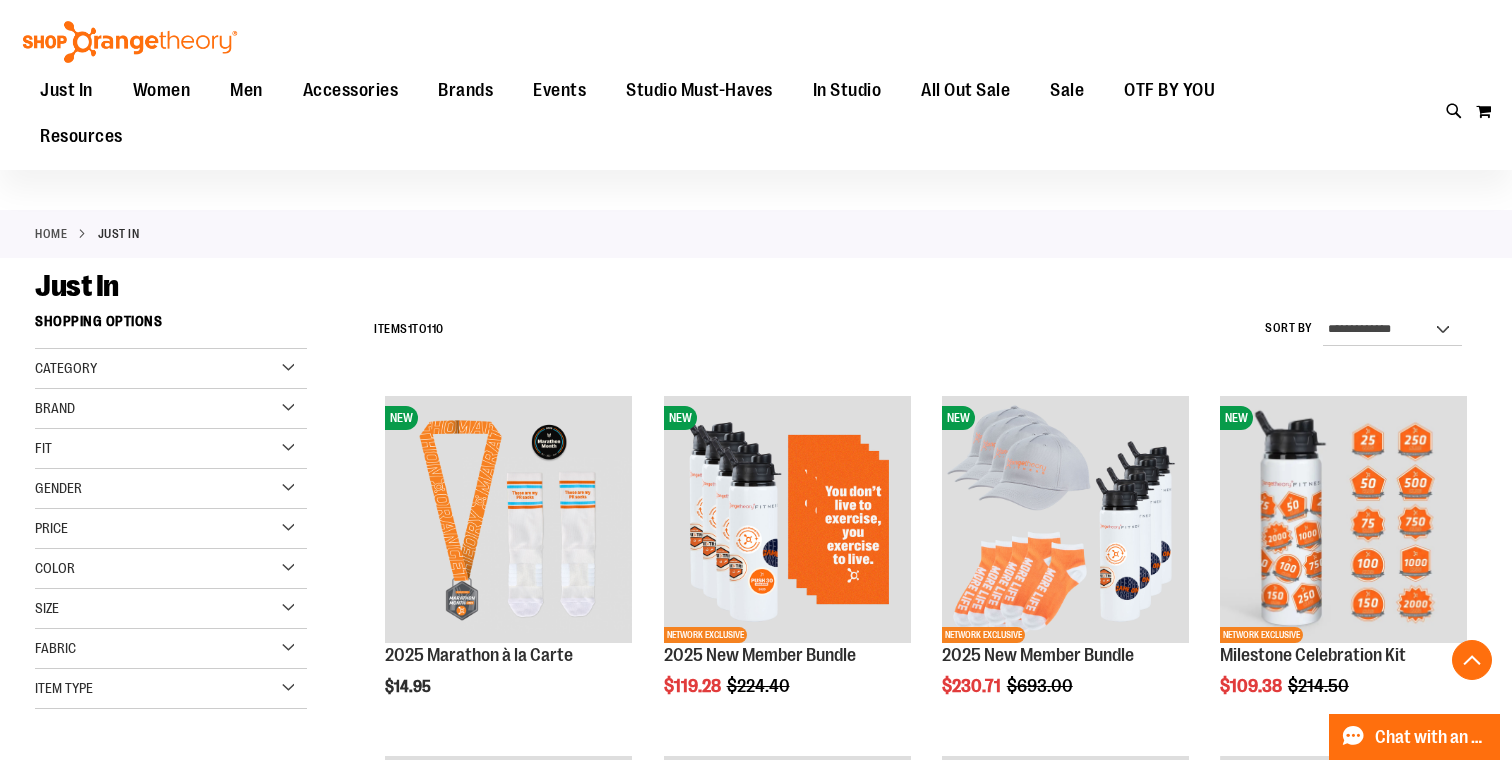 scroll, scrollTop: 2222, scrollLeft: 0, axis: vertical 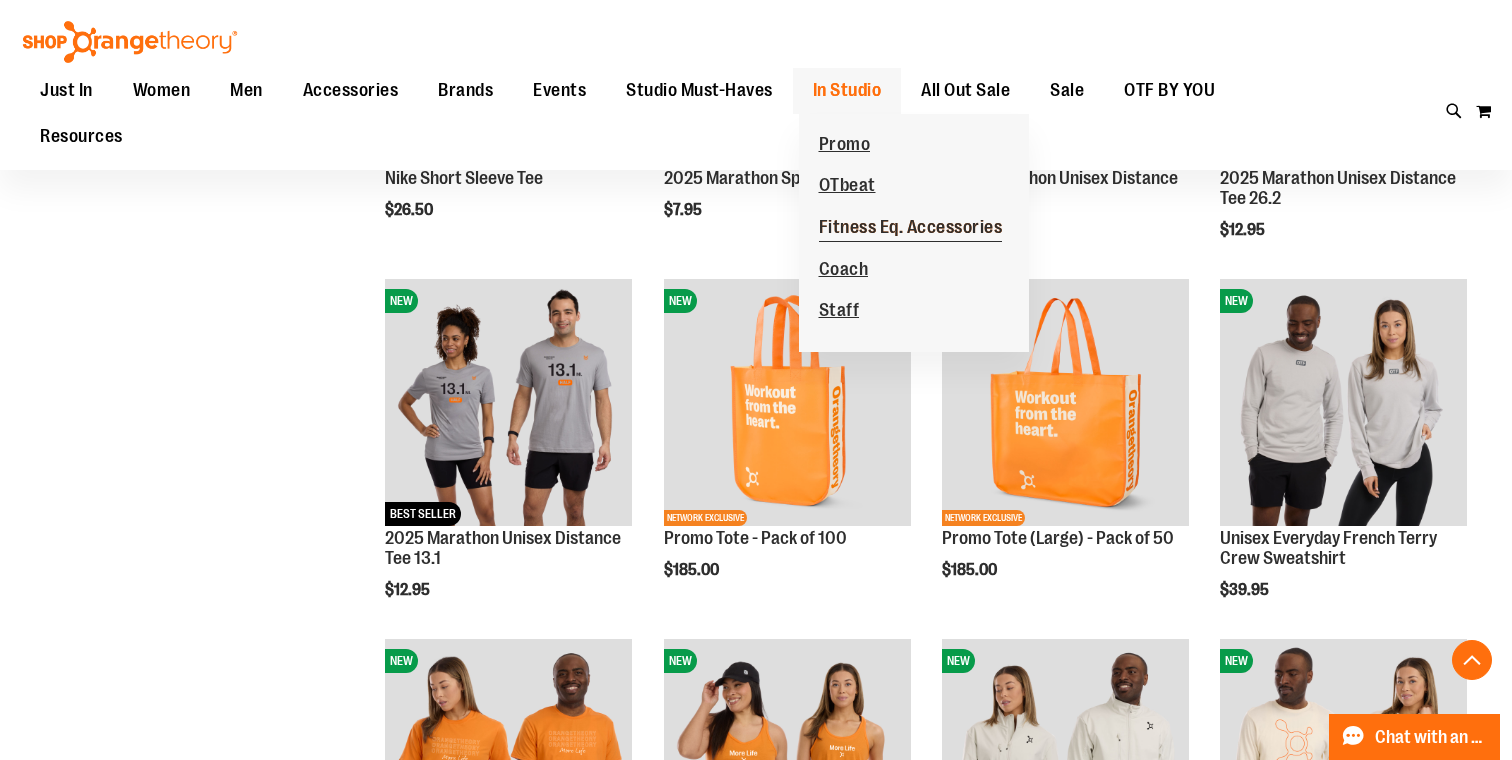 click on "Fitness Eq. Accessories" at bounding box center (911, 229) 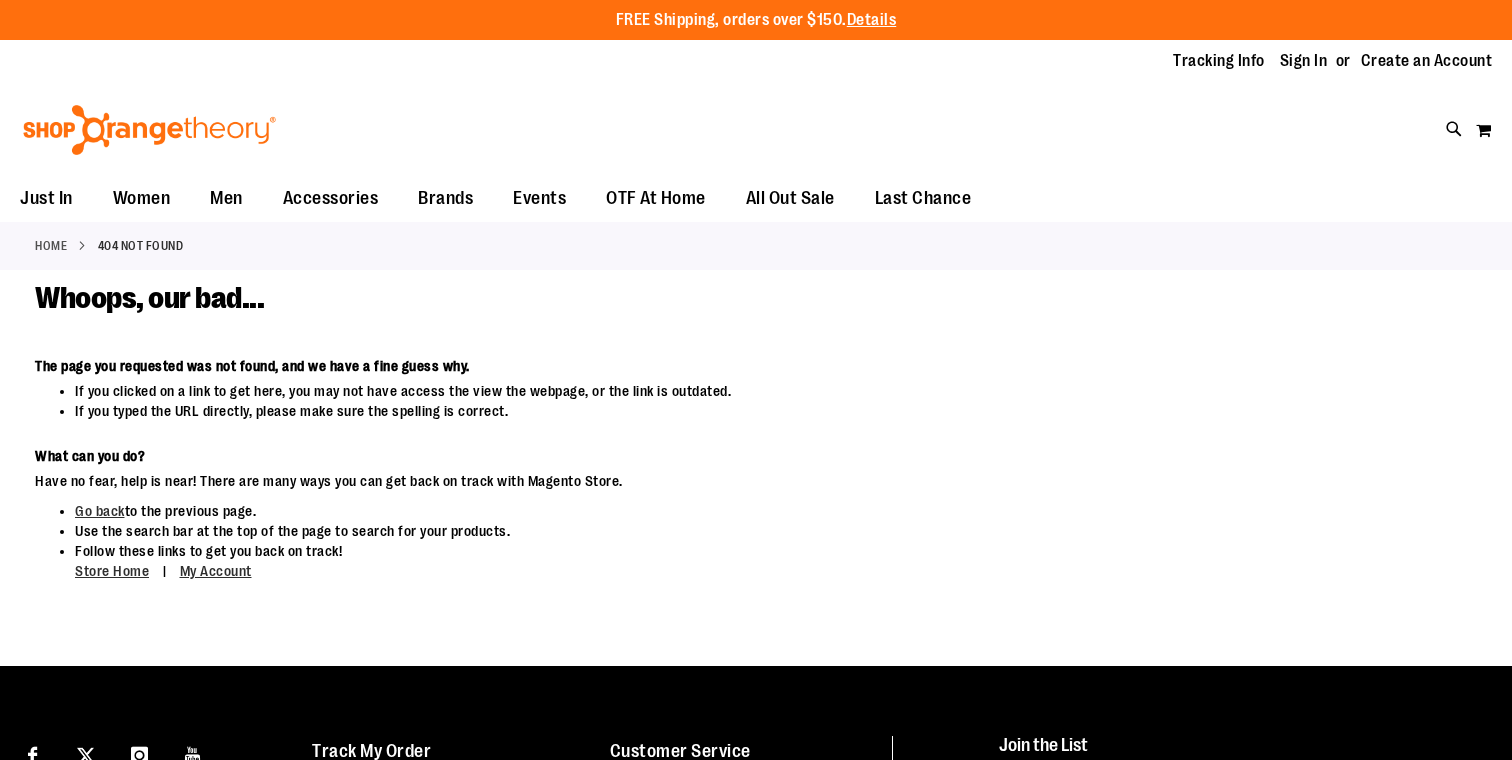 scroll, scrollTop: 0, scrollLeft: 0, axis: both 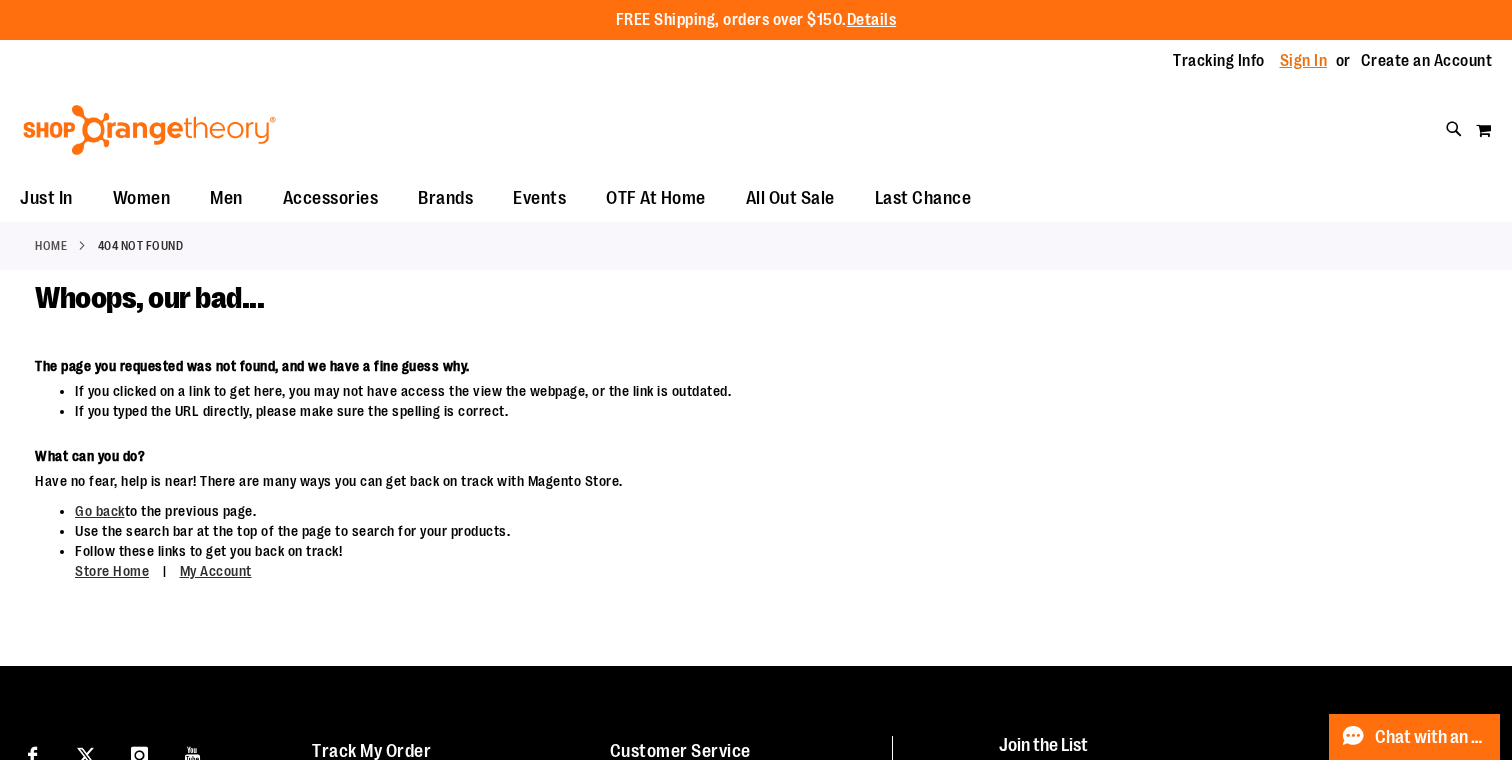 click on "Sign In" at bounding box center [1304, 61] 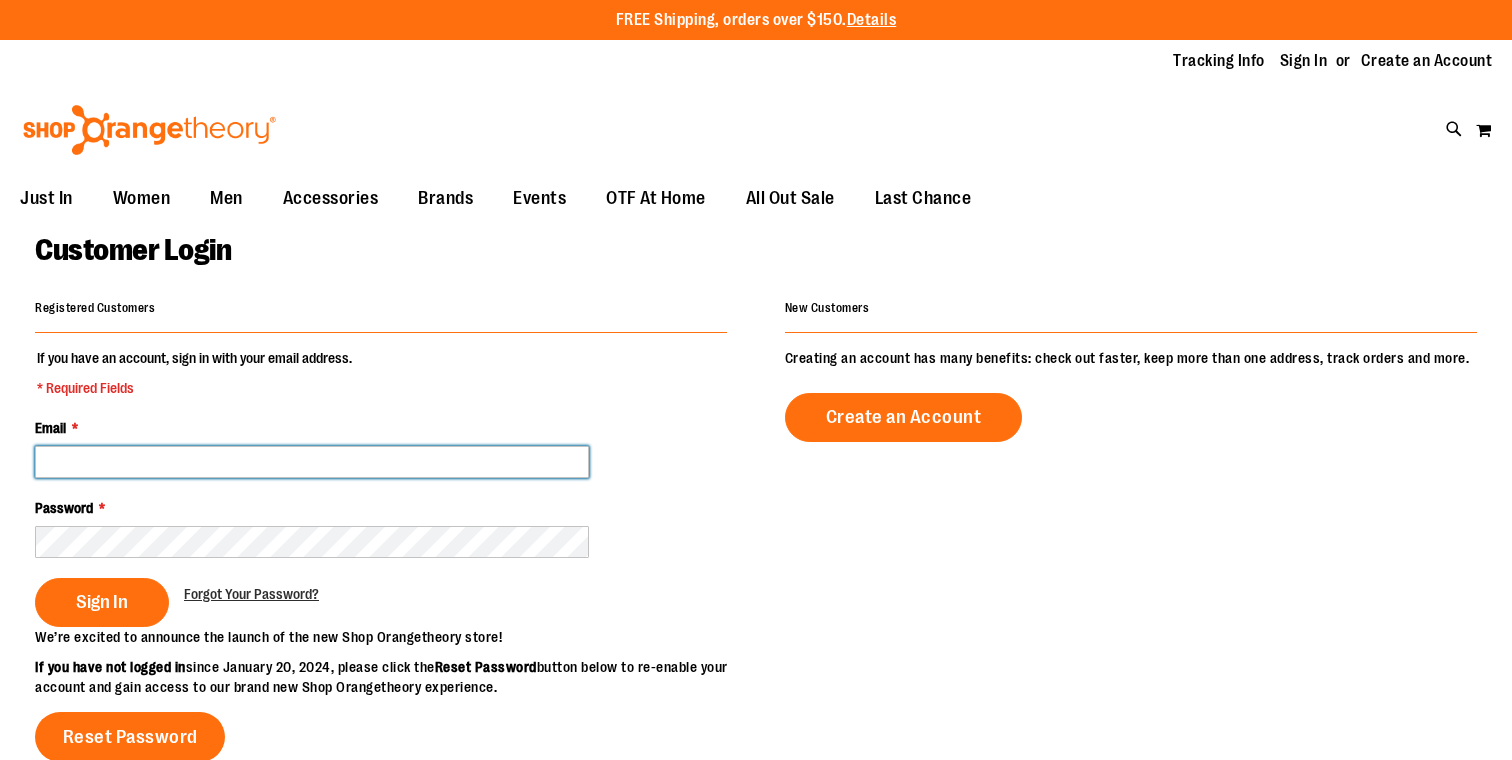 scroll, scrollTop: 0, scrollLeft: 0, axis: both 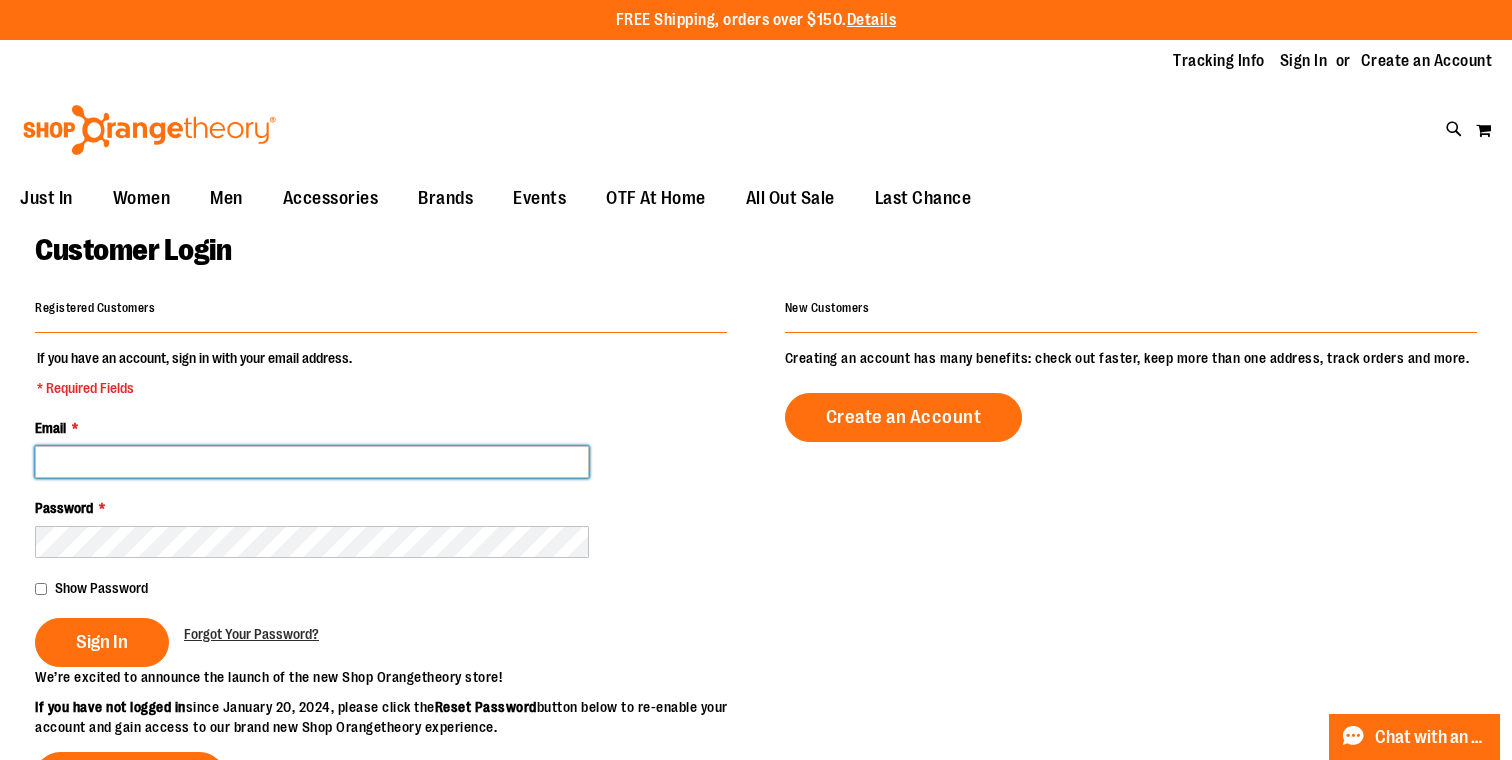 type on "**********" 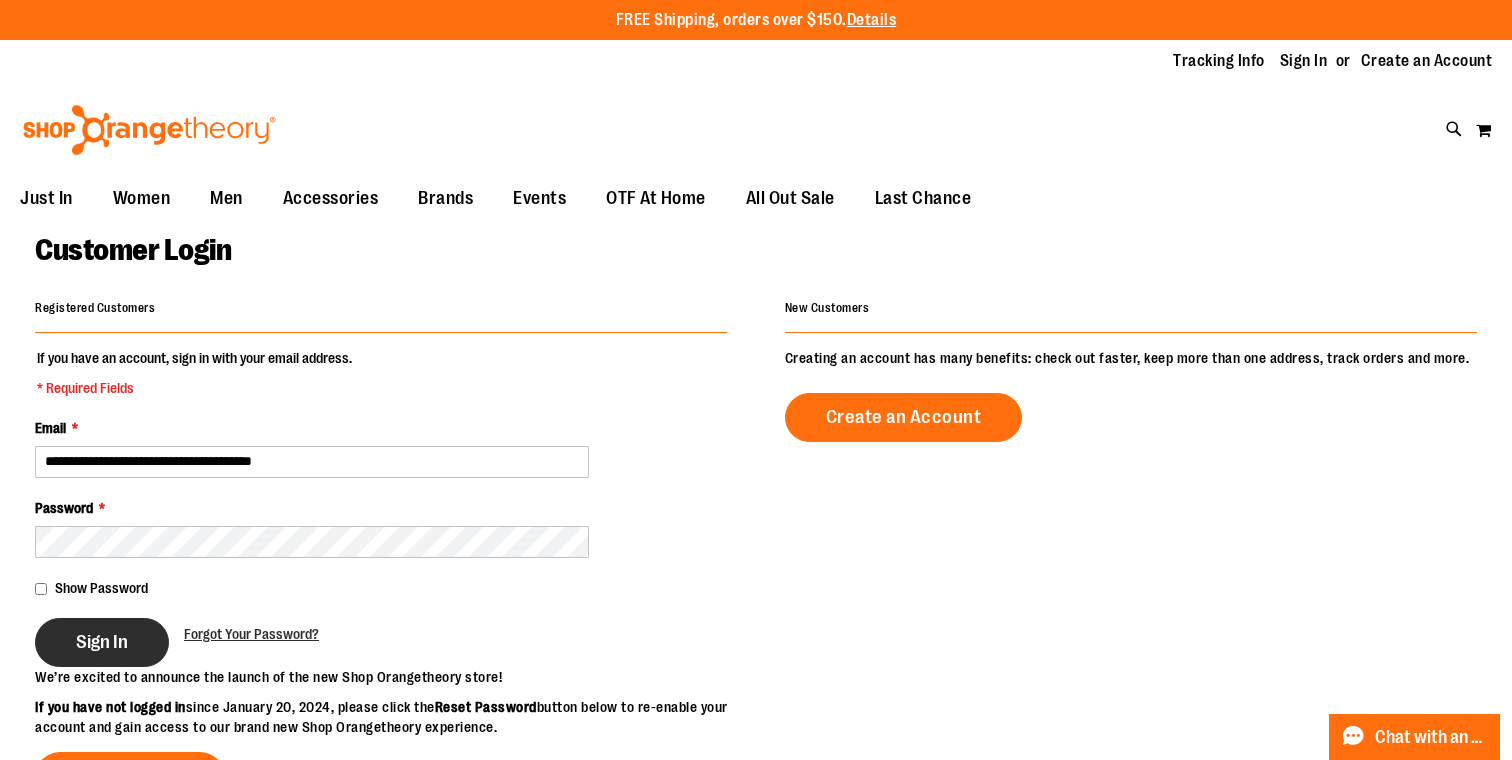 click on "Sign In" at bounding box center [102, 642] 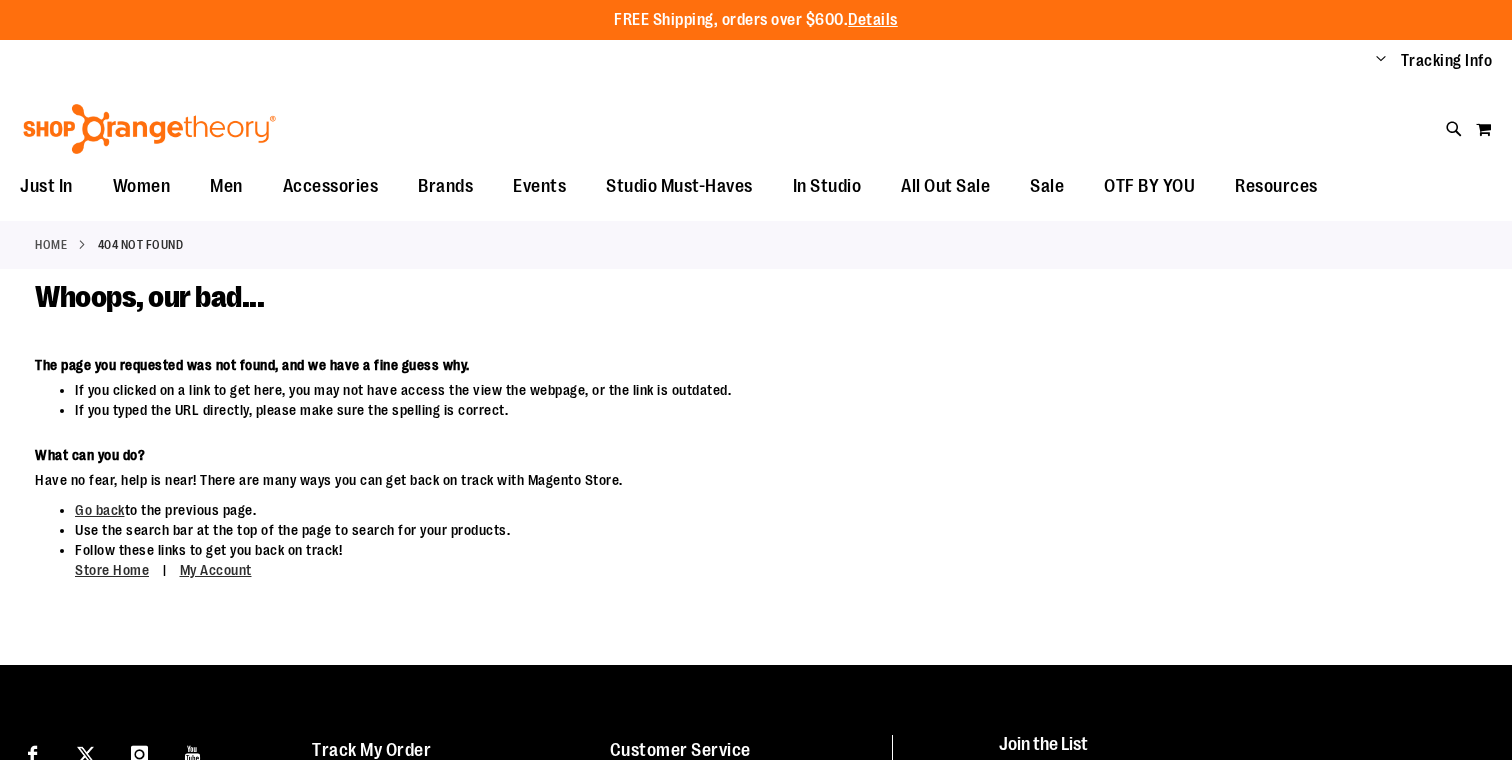 scroll, scrollTop: 0, scrollLeft: 0, axis: both 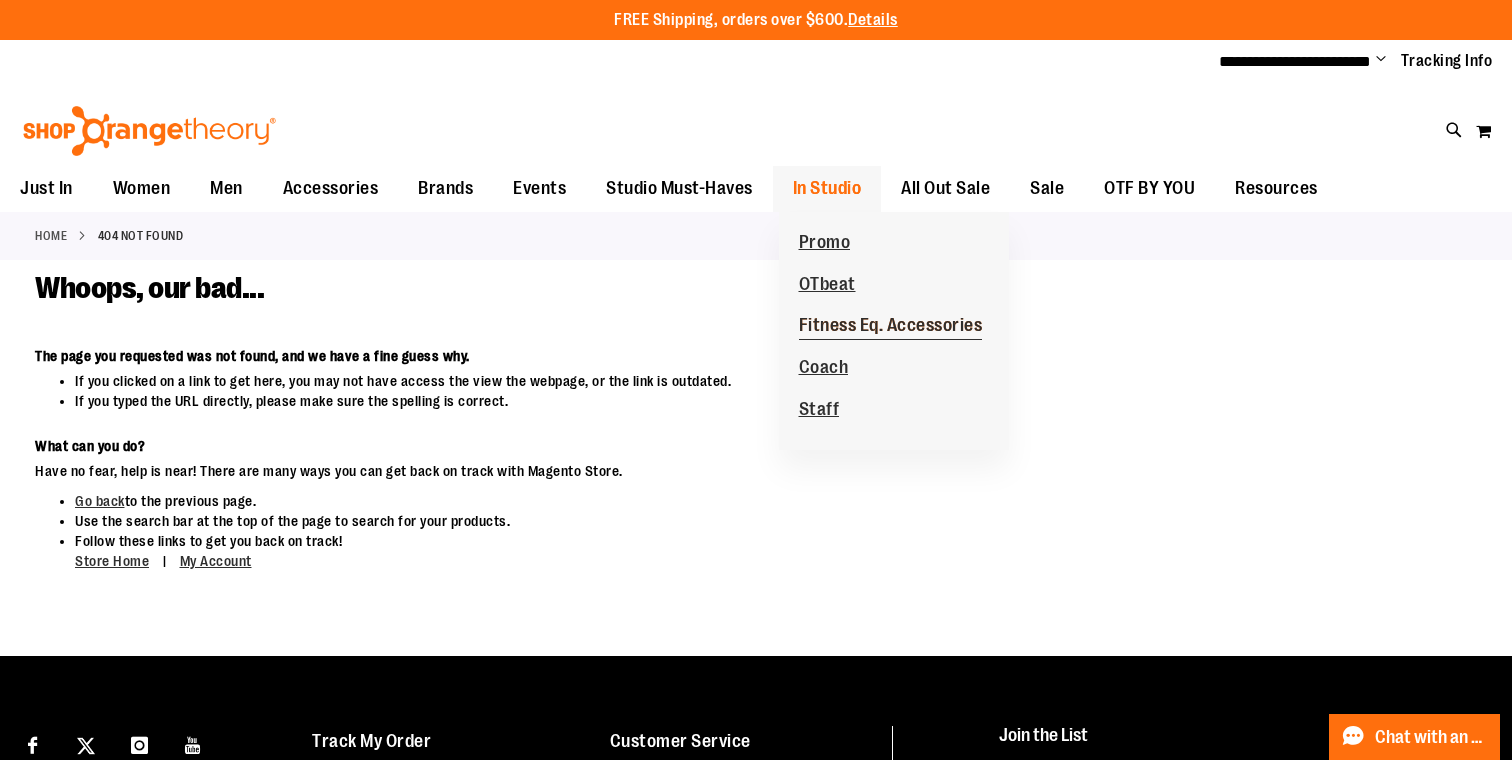 click on "Fitness Eq. Accessories" at bounding box center (891, 327) 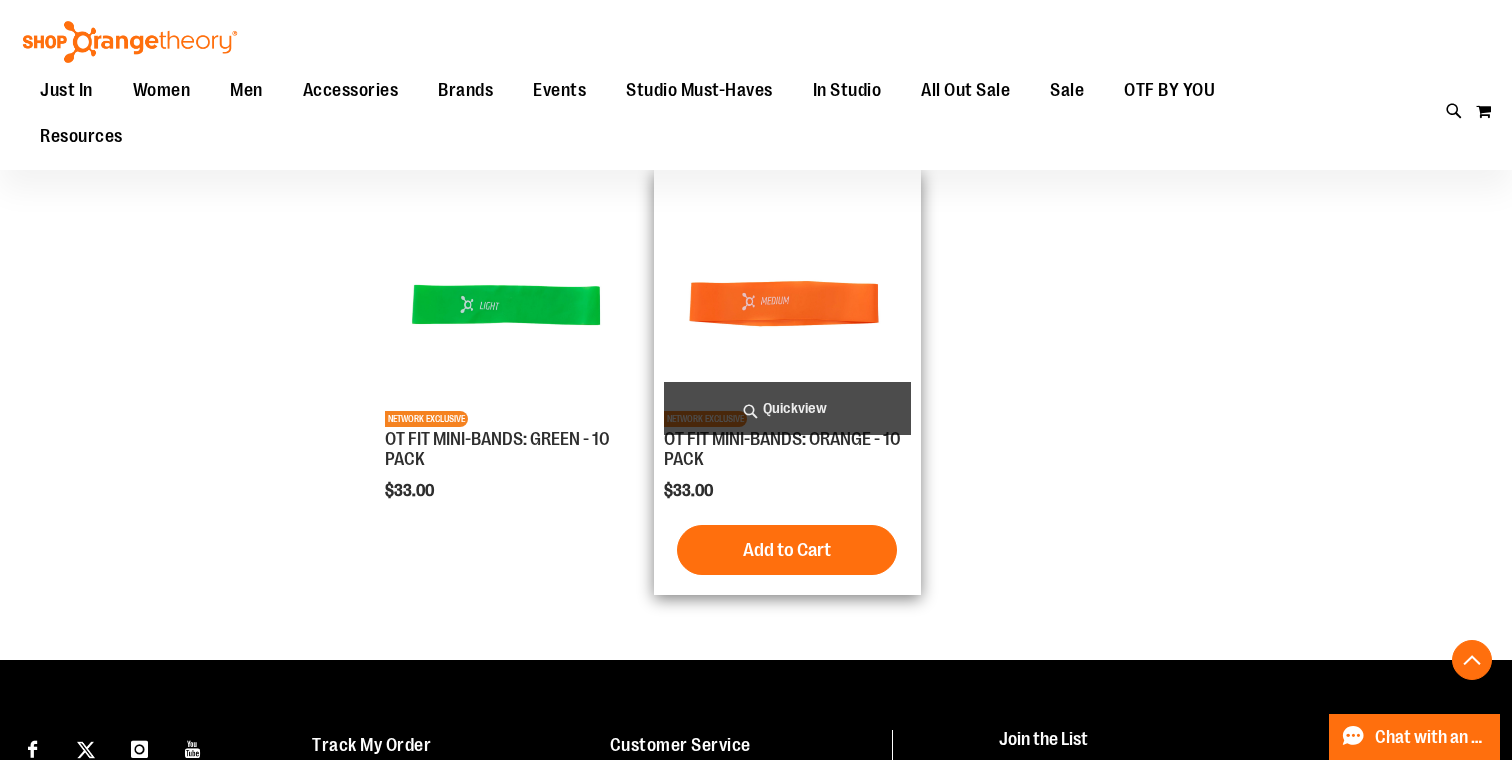 scroll, scrollTop: 580, scrollLeft: 0, axis: vertical 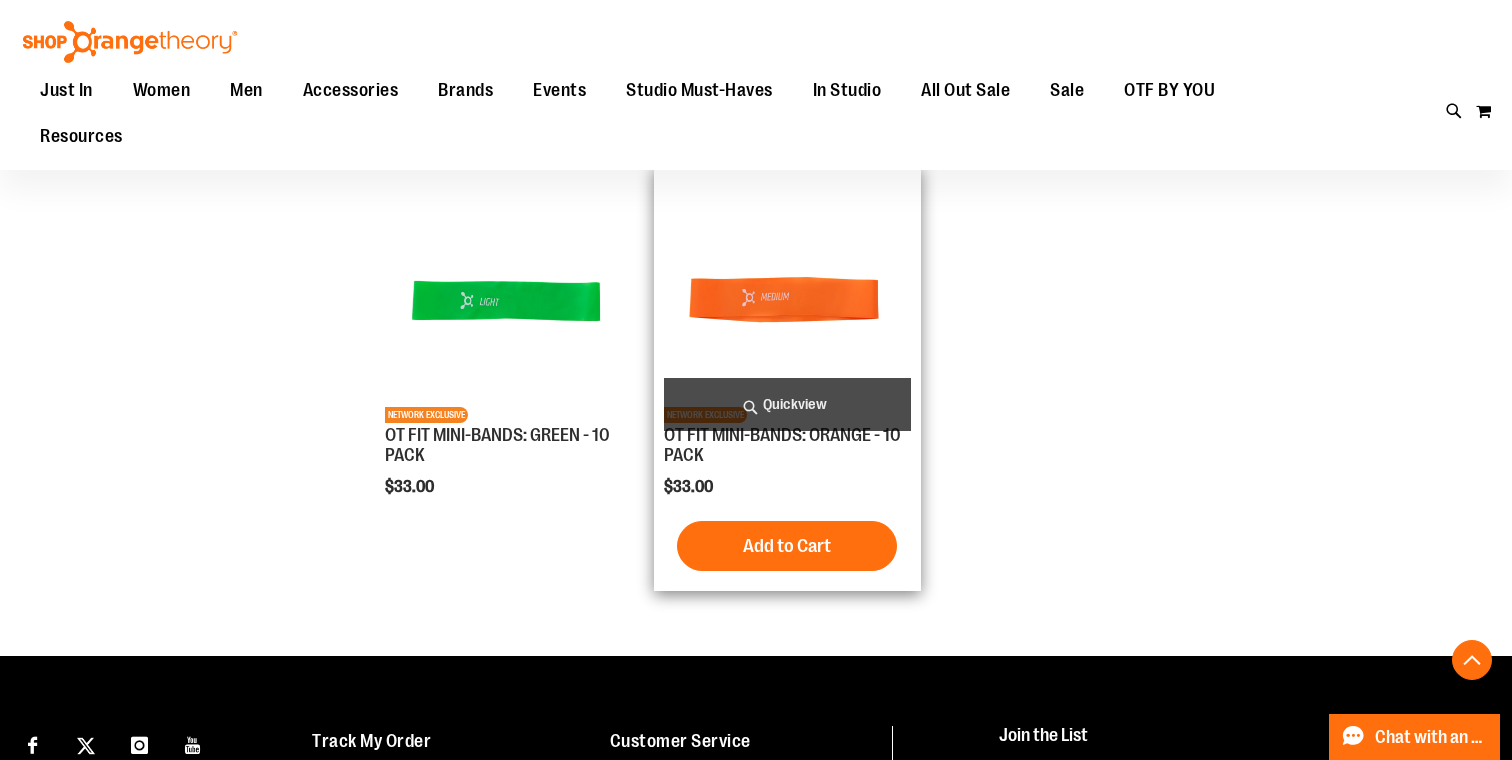 click on "Quickview" at bounding box center (787, 404) 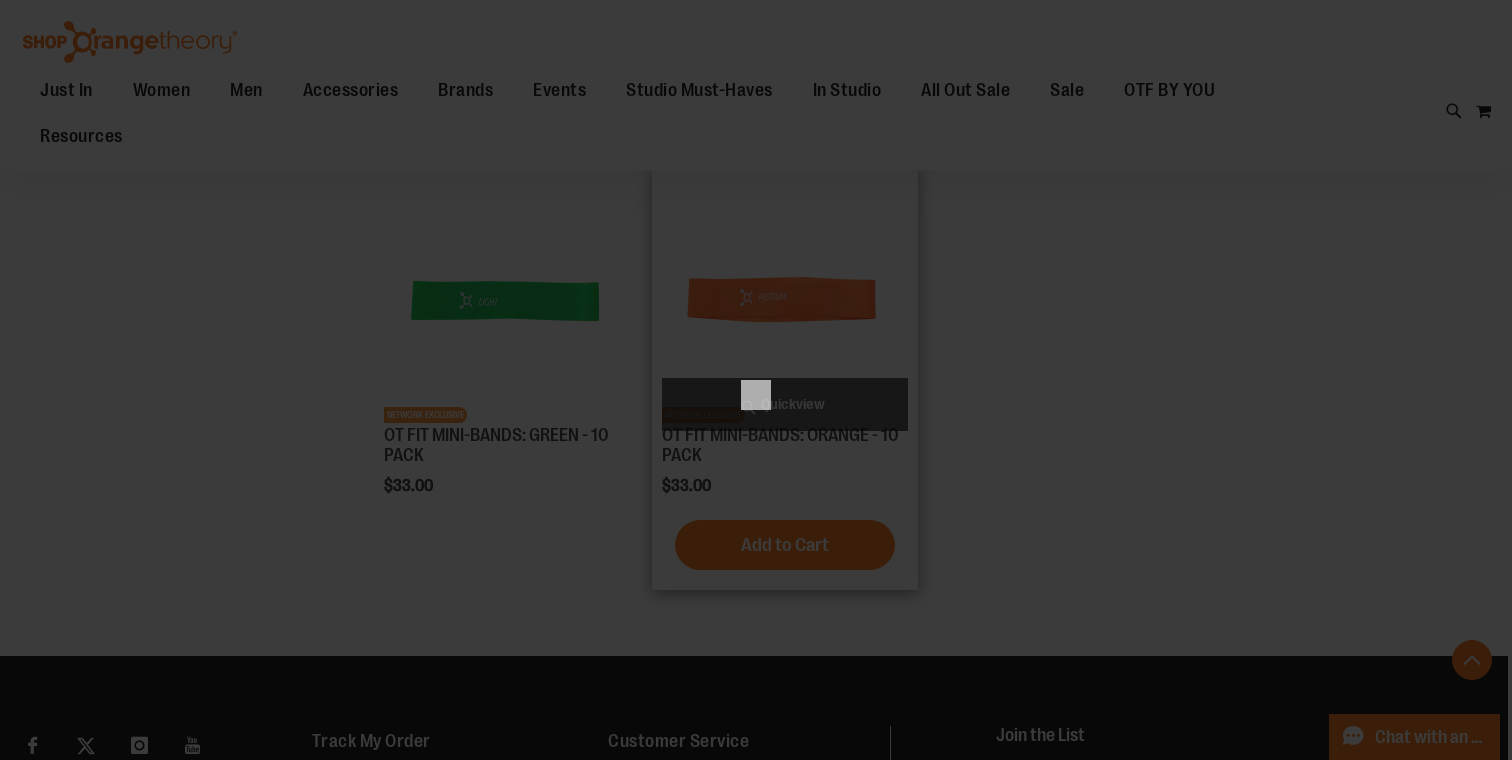 scroll, scrollTop: 0, scrollLeft: 0, axis: both 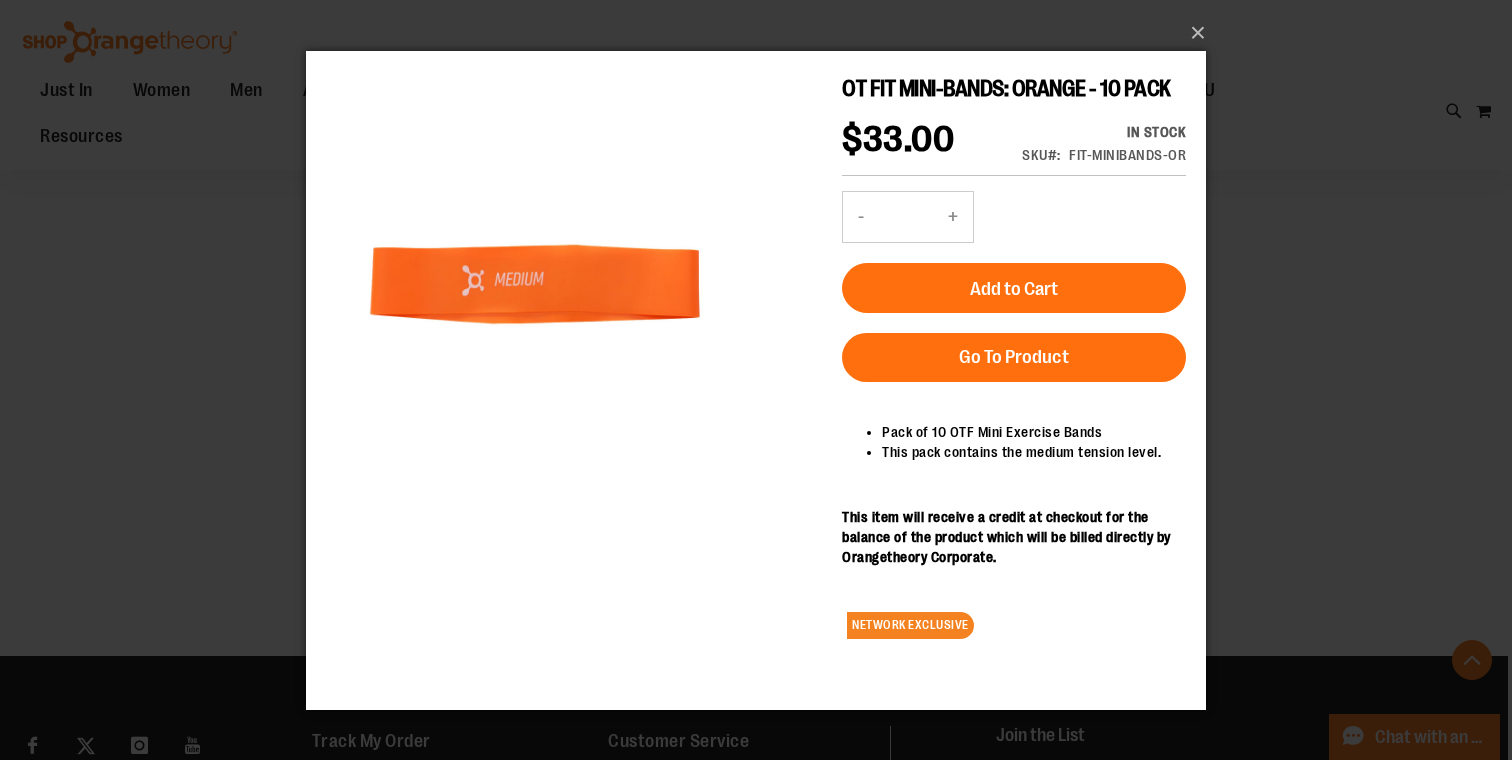 click on "+" at bounding box center [953, 216] 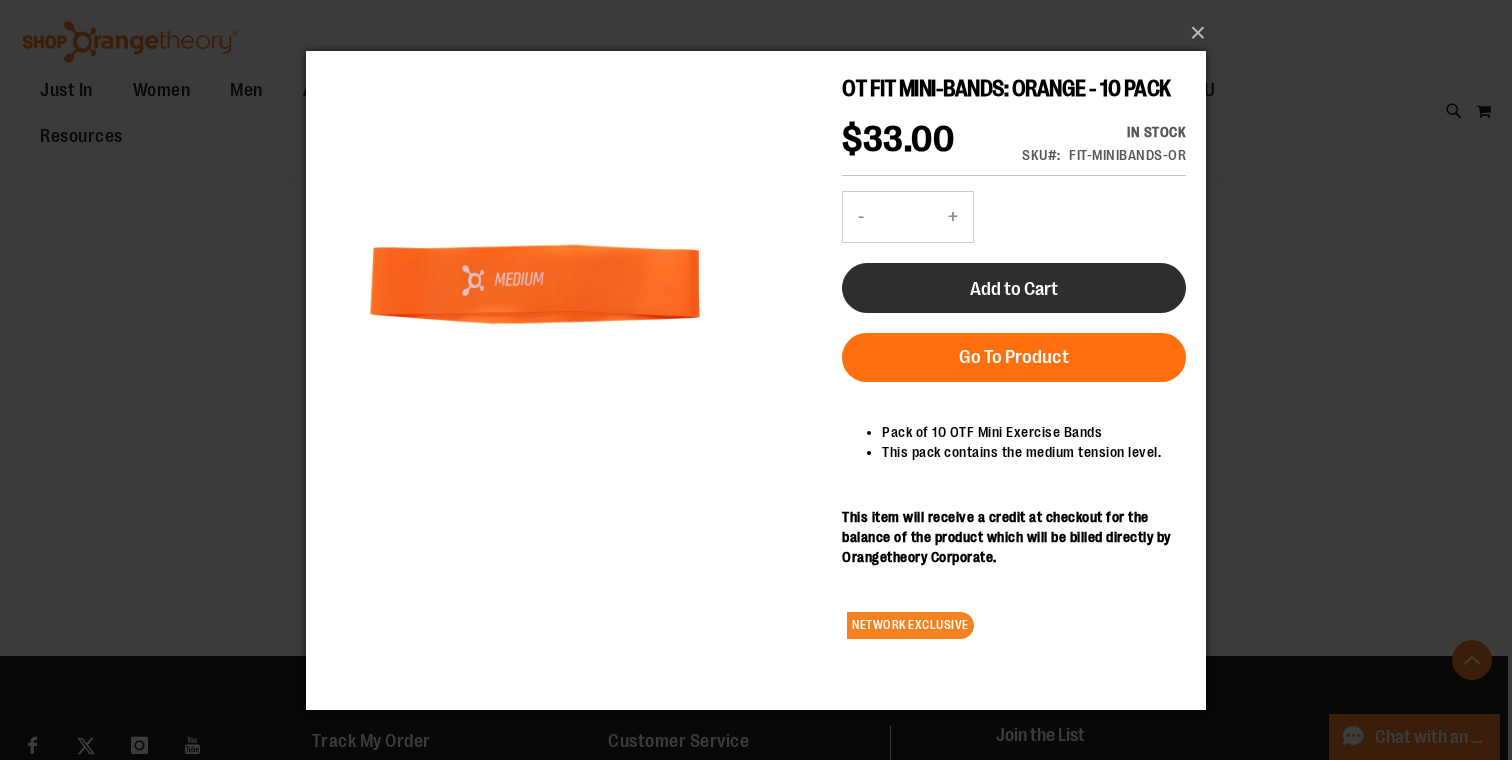 click on "Add to Cart" at bounding box center [1014, 287] 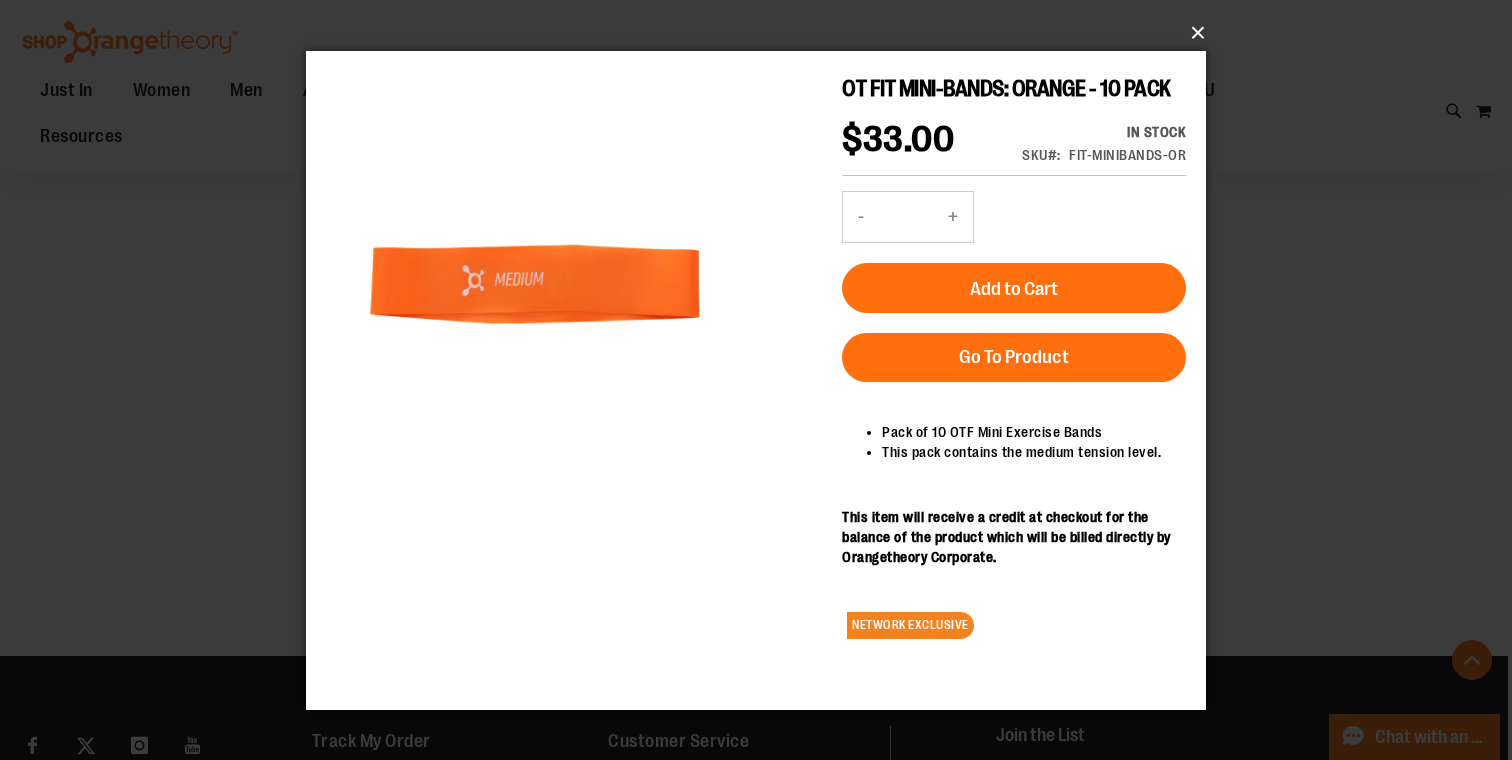 click on "×" at bounding box center [762, 33] 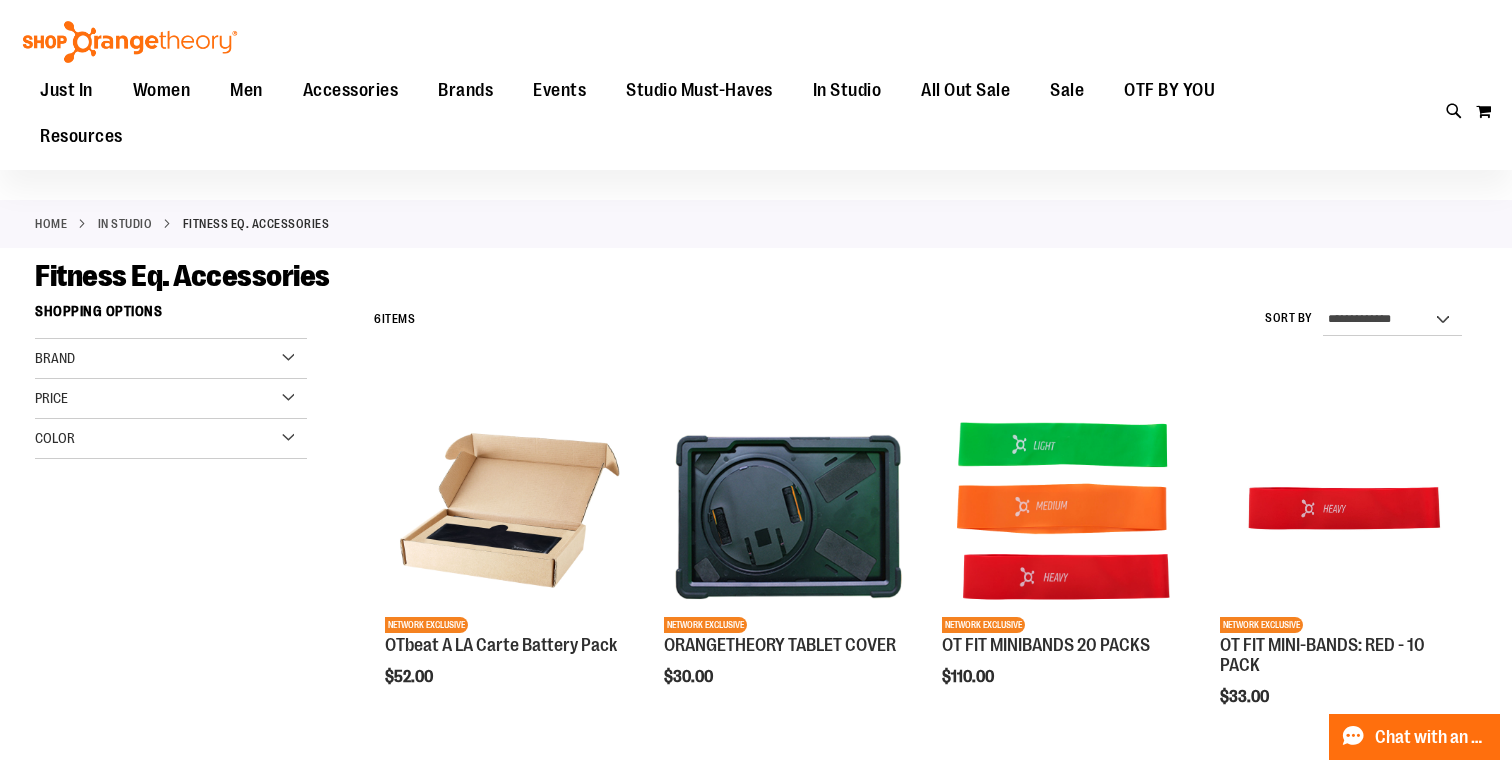 scroll, scrollTop: 0, scrollLeft: 0, axis: both 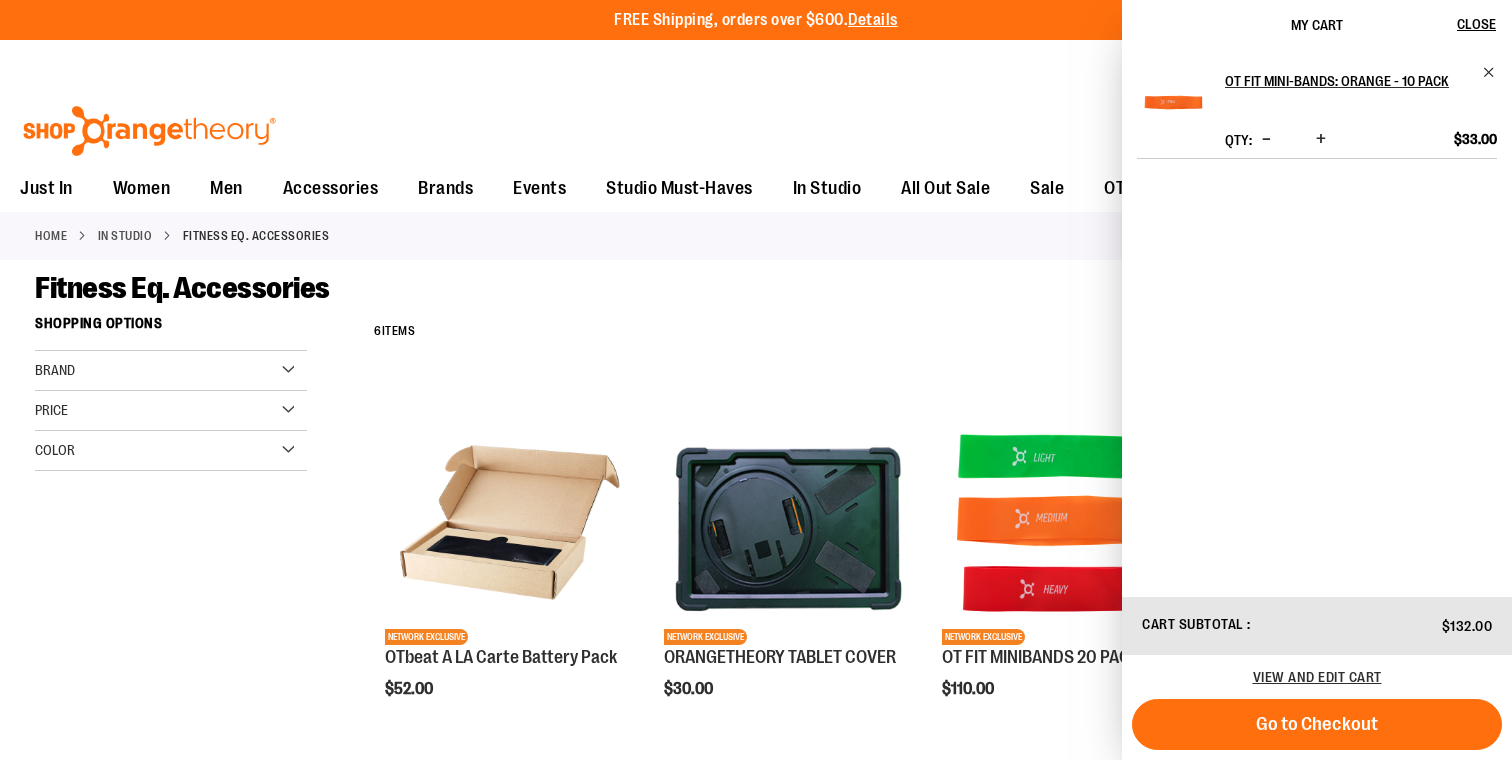 click on "Toggle Nav
Search
Popular Suggestions
Advanced Search" at bounding box center (756, 125) 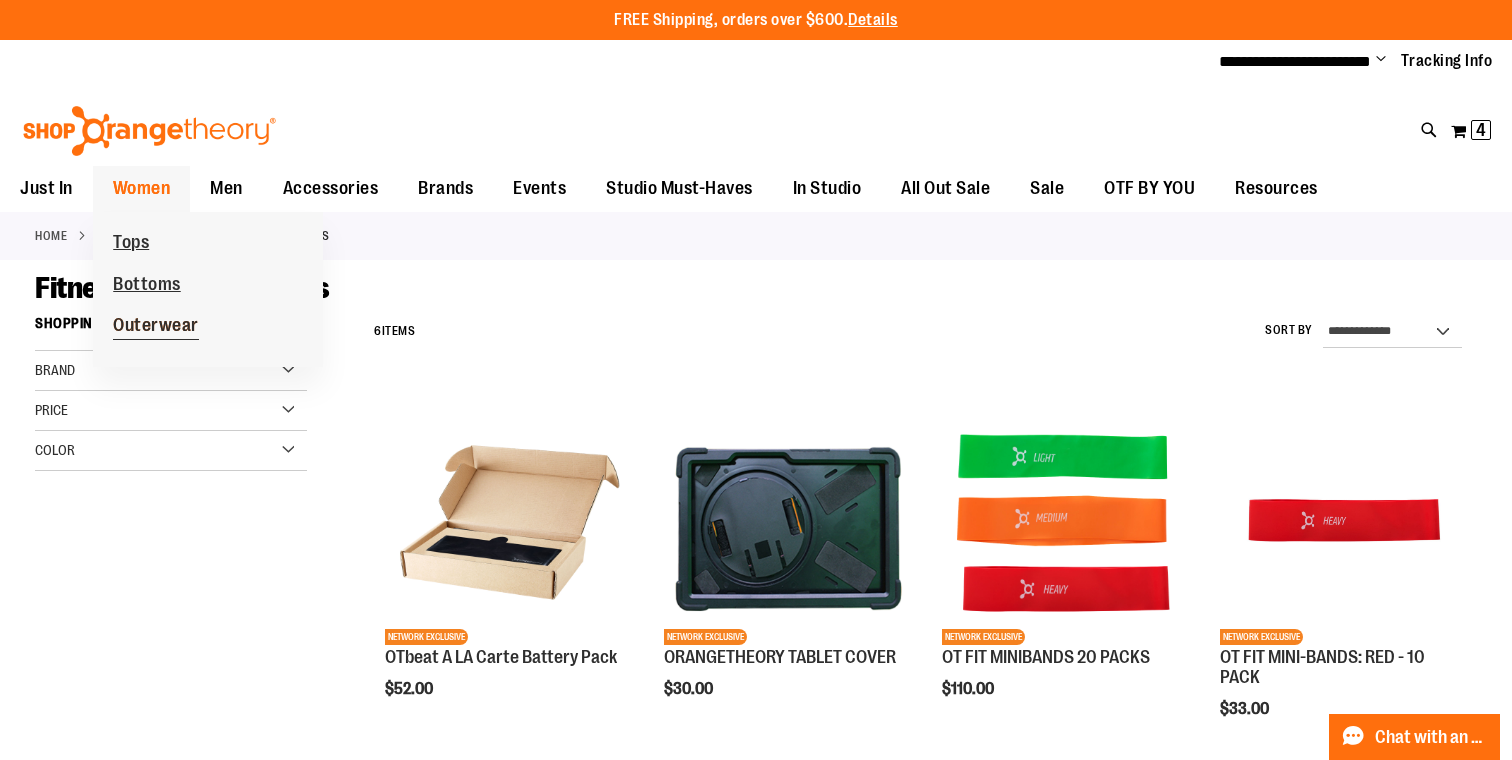 click on "Outerwear" at bounding box center (156, 327) 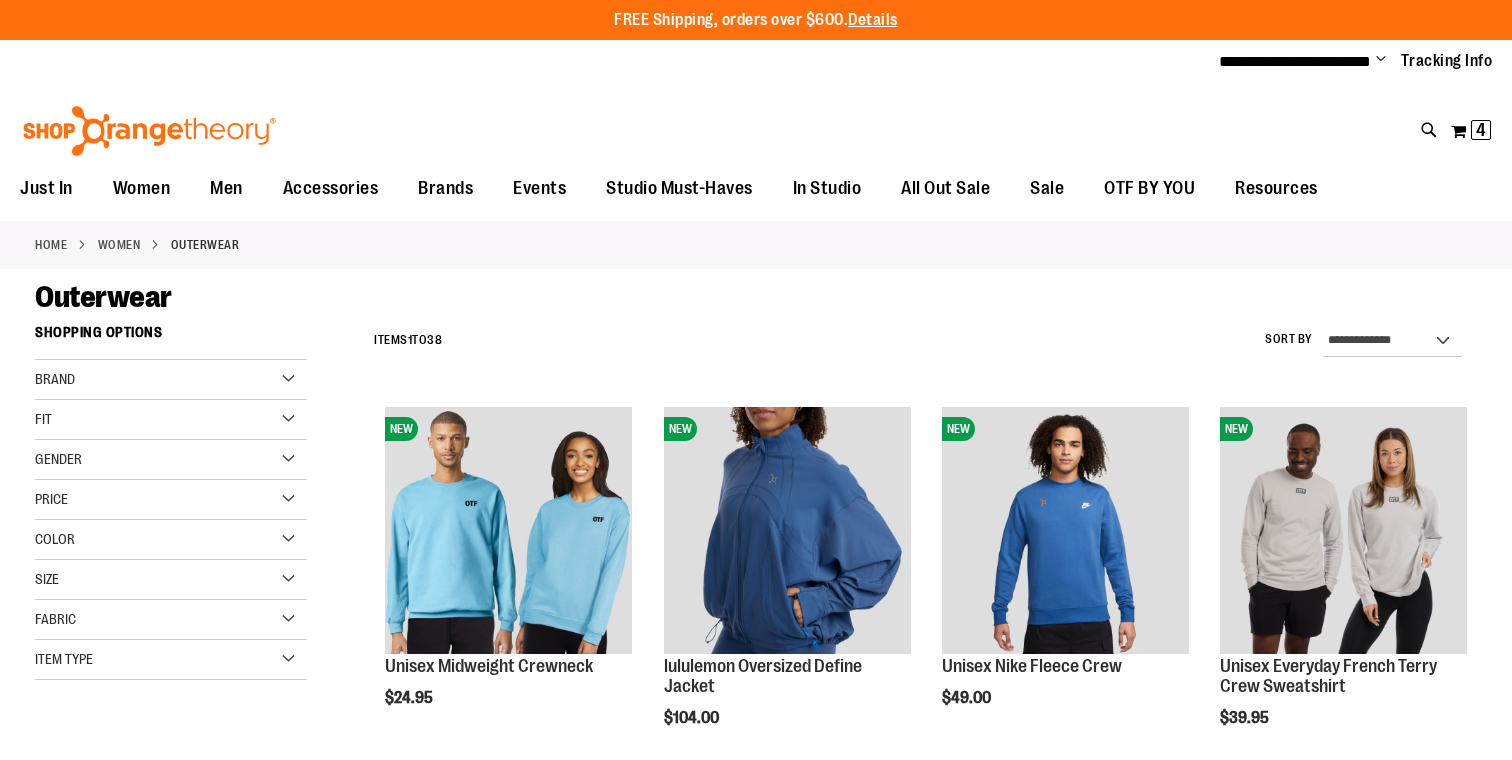 scroll, scrollTop: 0, scrollLeft: 0, axis: both 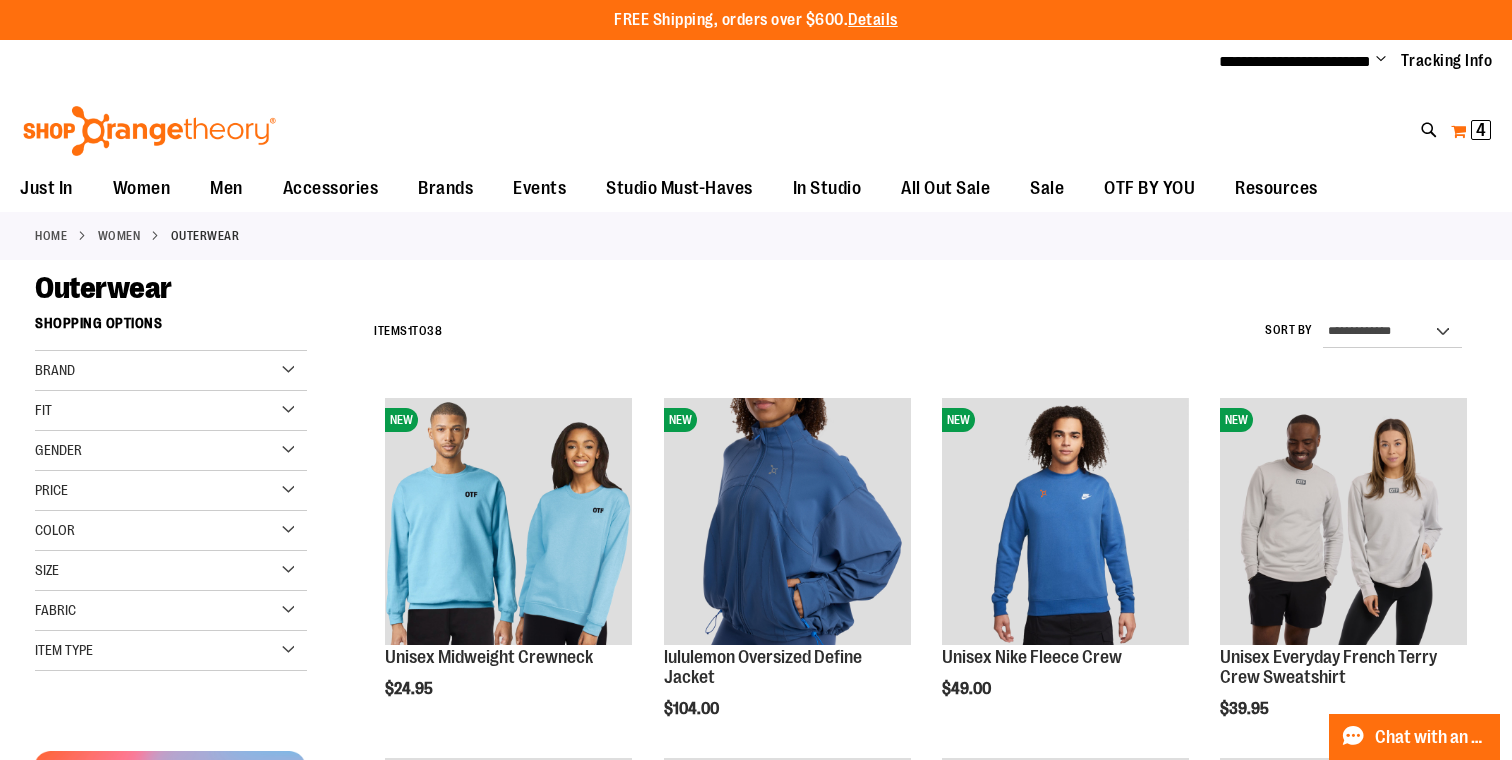 click on "My Cart
4
4
items" at bounding box center [1471, 131] 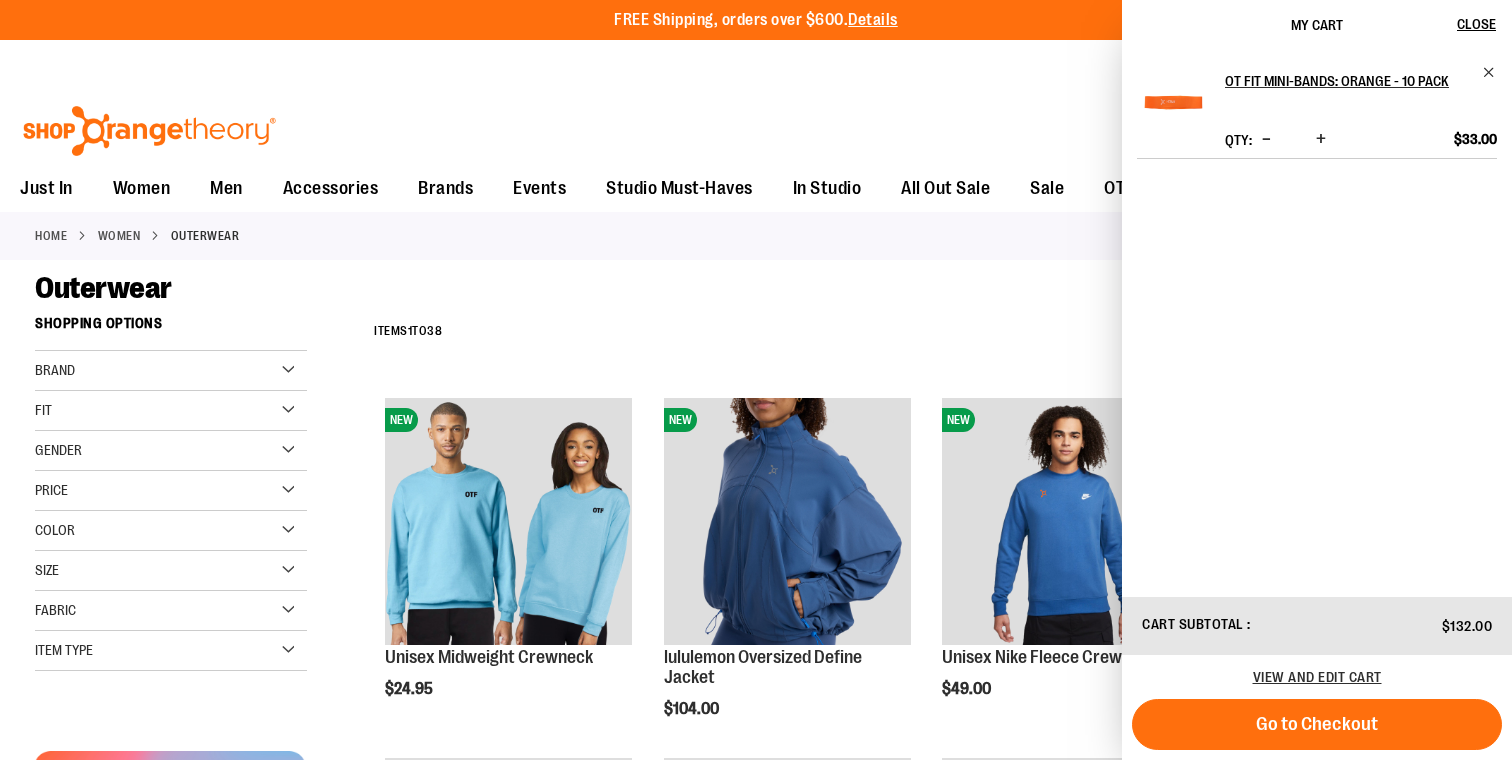 click on "Toggle Nav
Search
Popular Suggestions
Advanced Search" at bounding box center (756, 125) 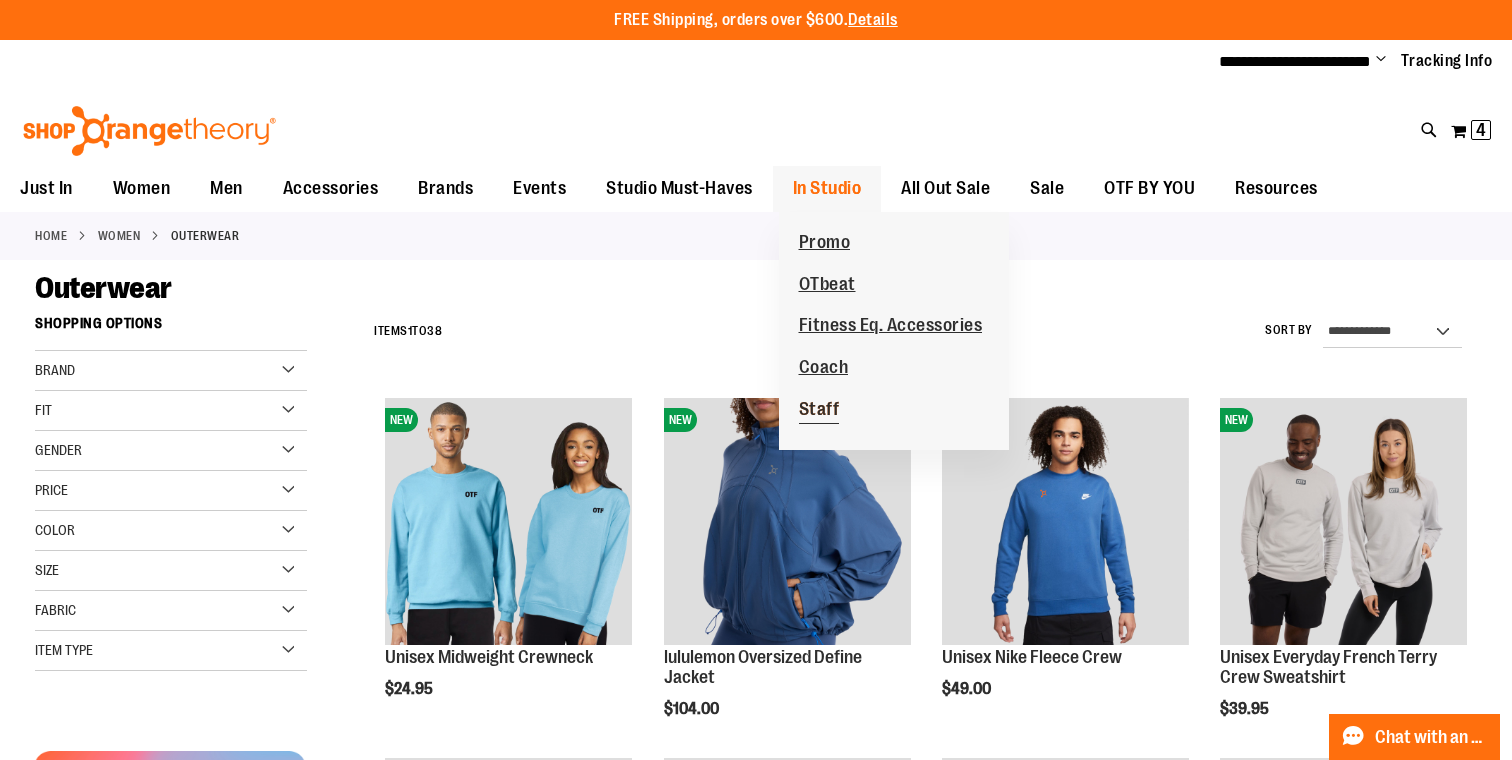 click on "Staff" at bounding box center [819, 411] 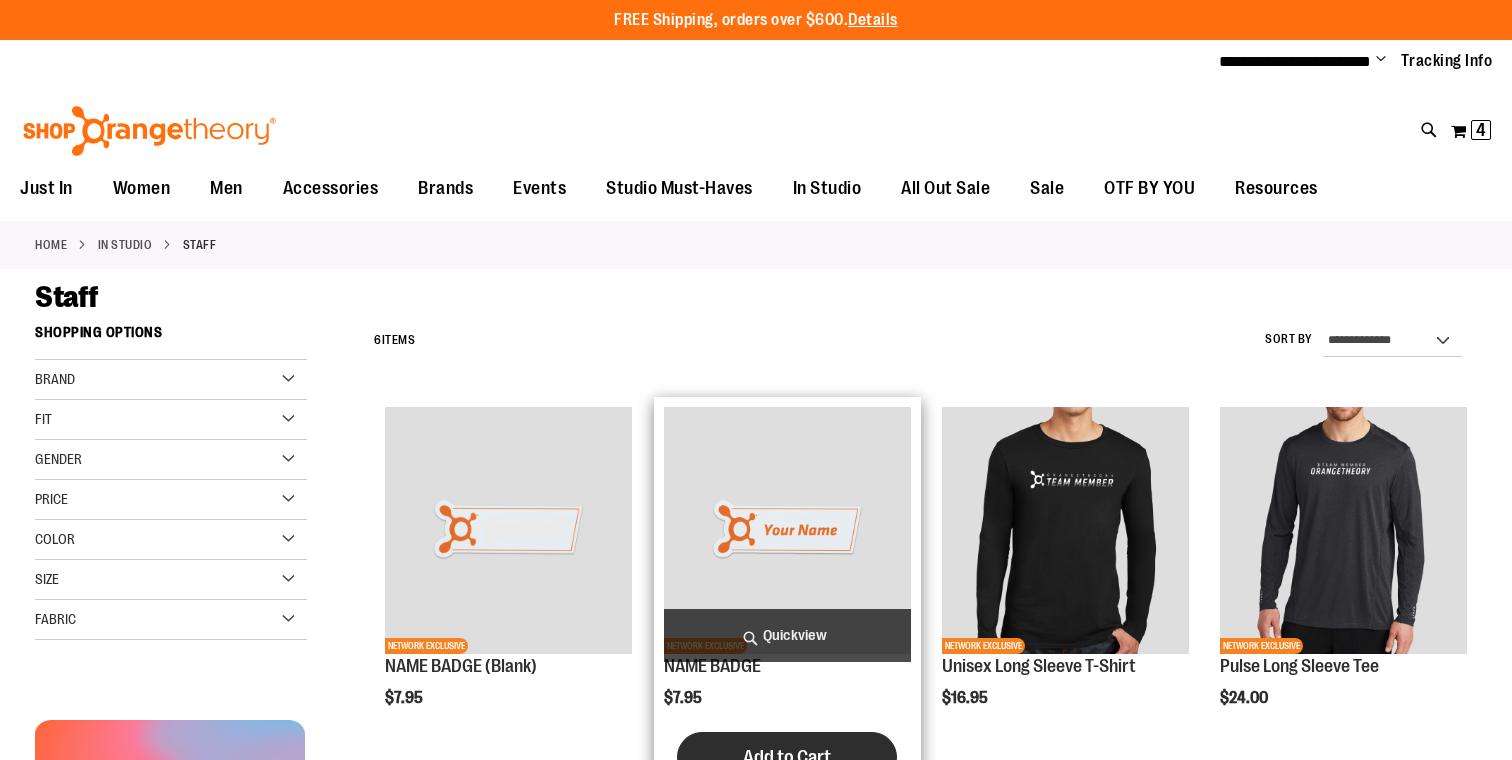 scroll, scrollTop: 0, scrollLeft: 0, axis: both 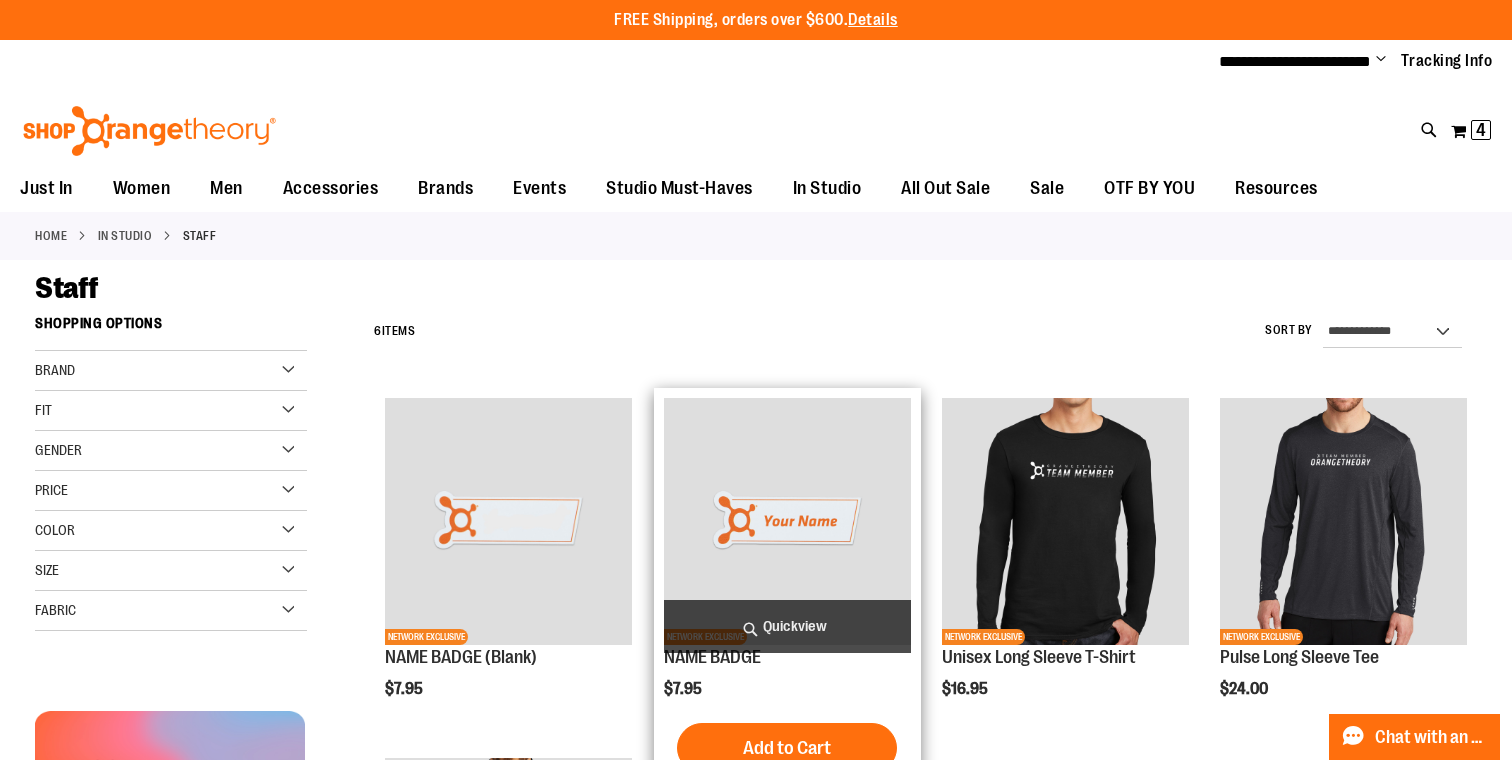 click on "Quickview" at bounding box center (787, 626) 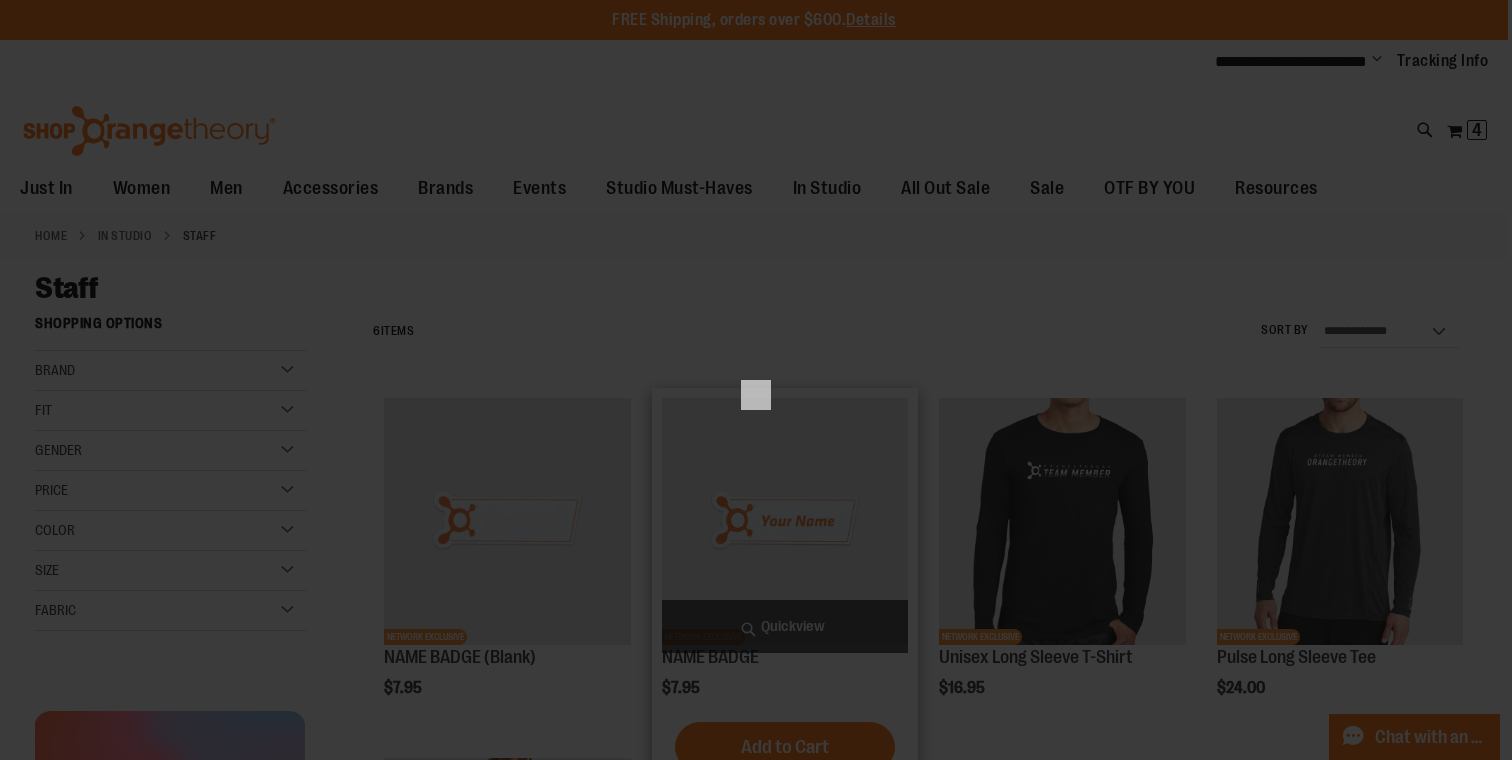 scroll, scrollTop: 0, scrollLeft: 0, axis: both 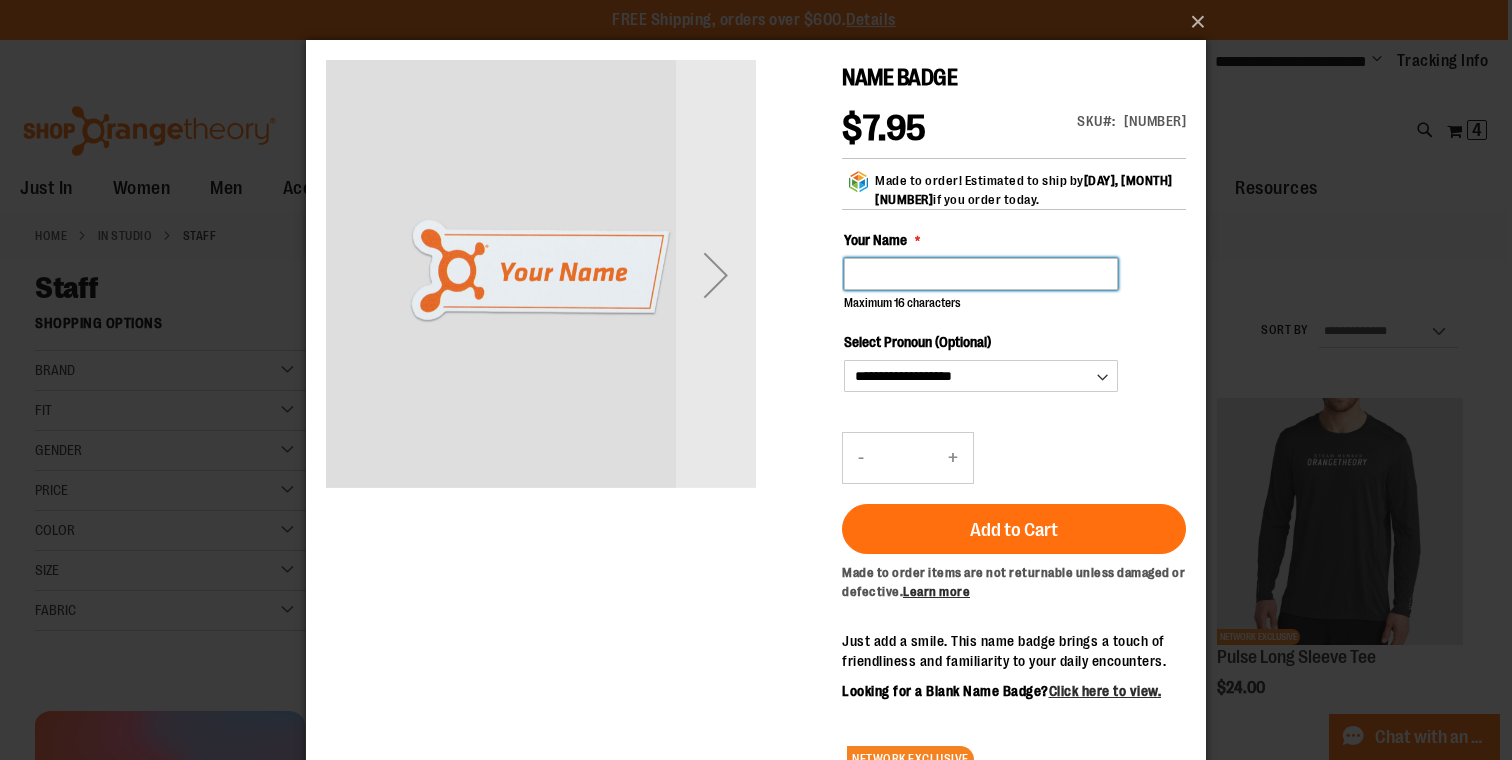click on "Your Name" at bounding box center [981, 274] 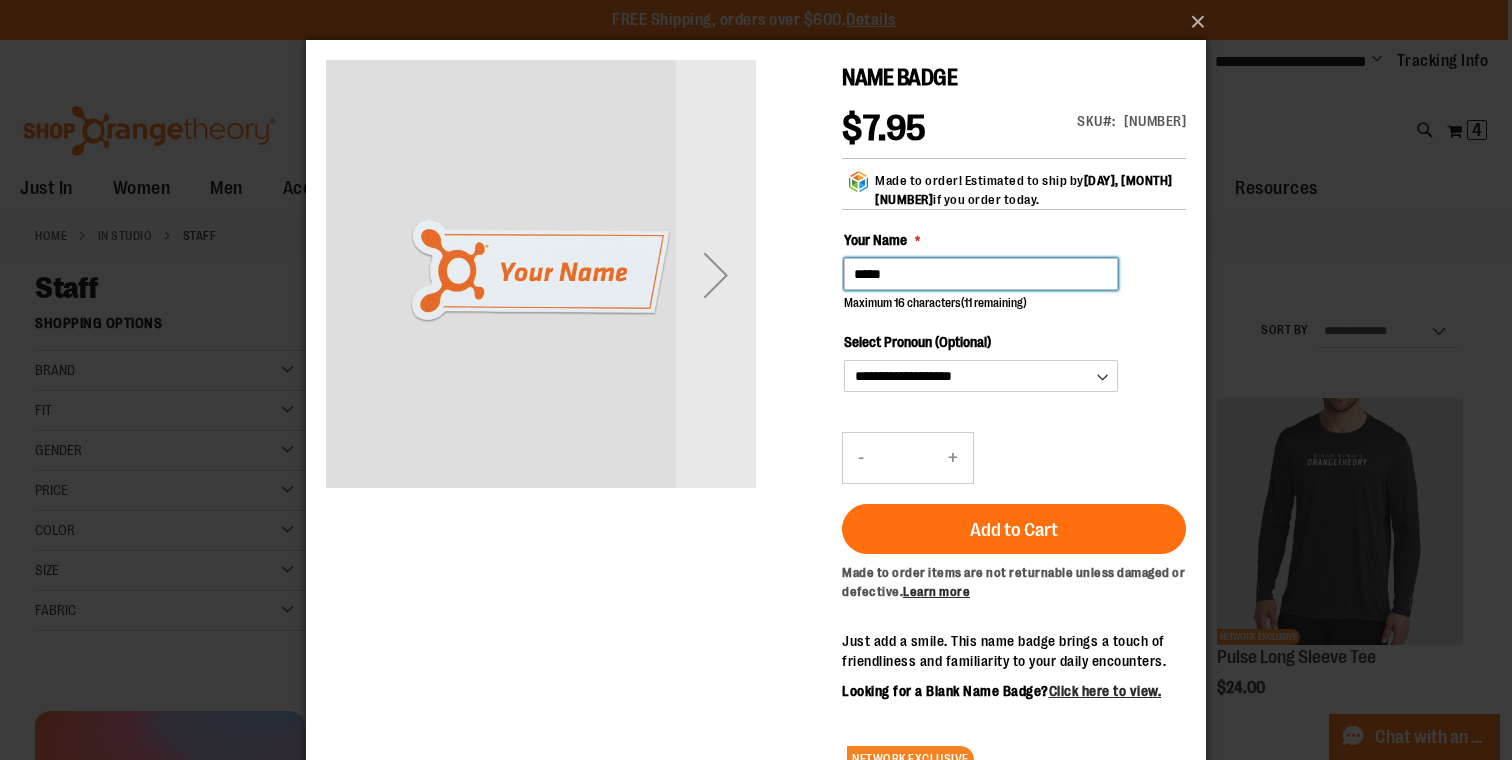 type on "*****" 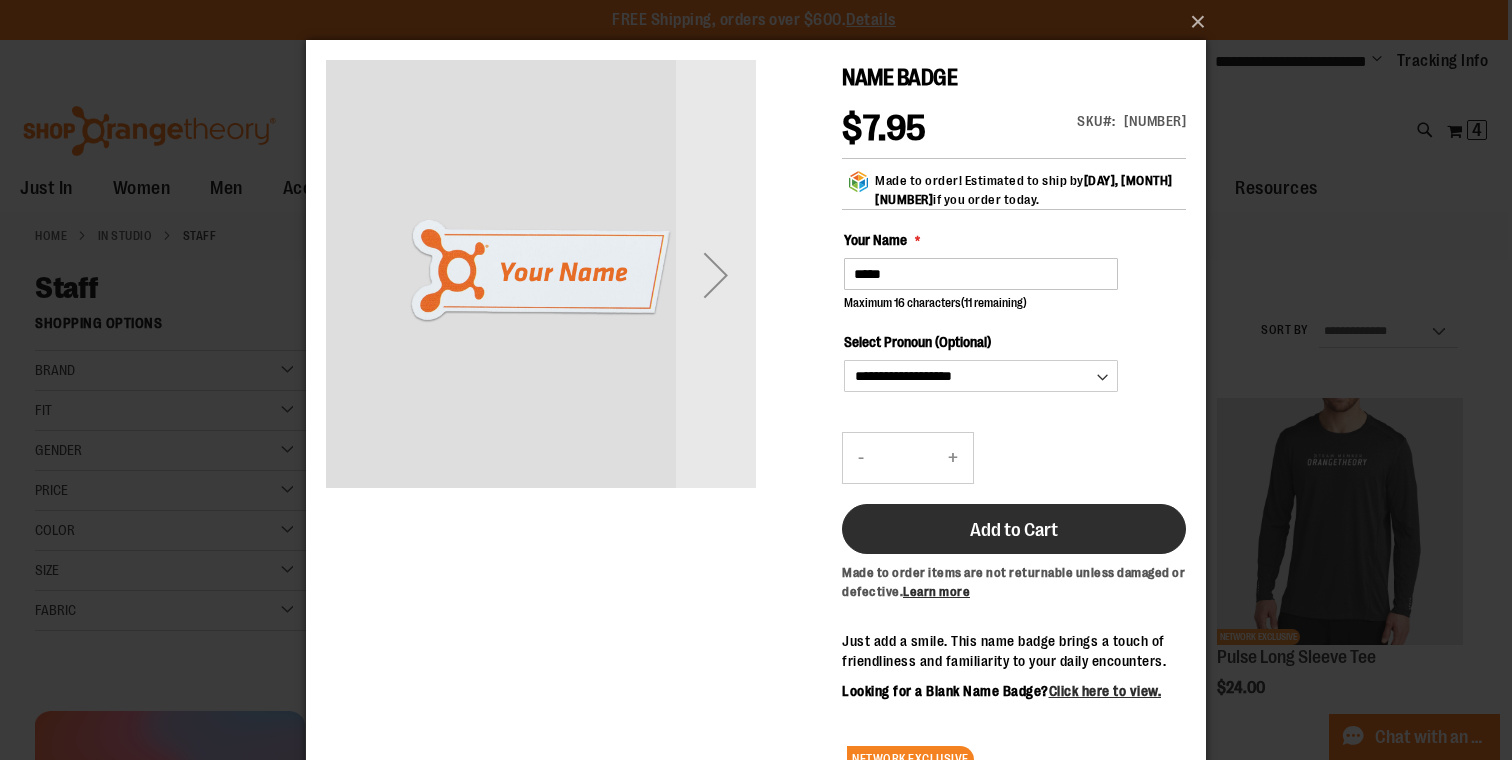 click on "Add to Cart" at bounding box center [1014, 529] 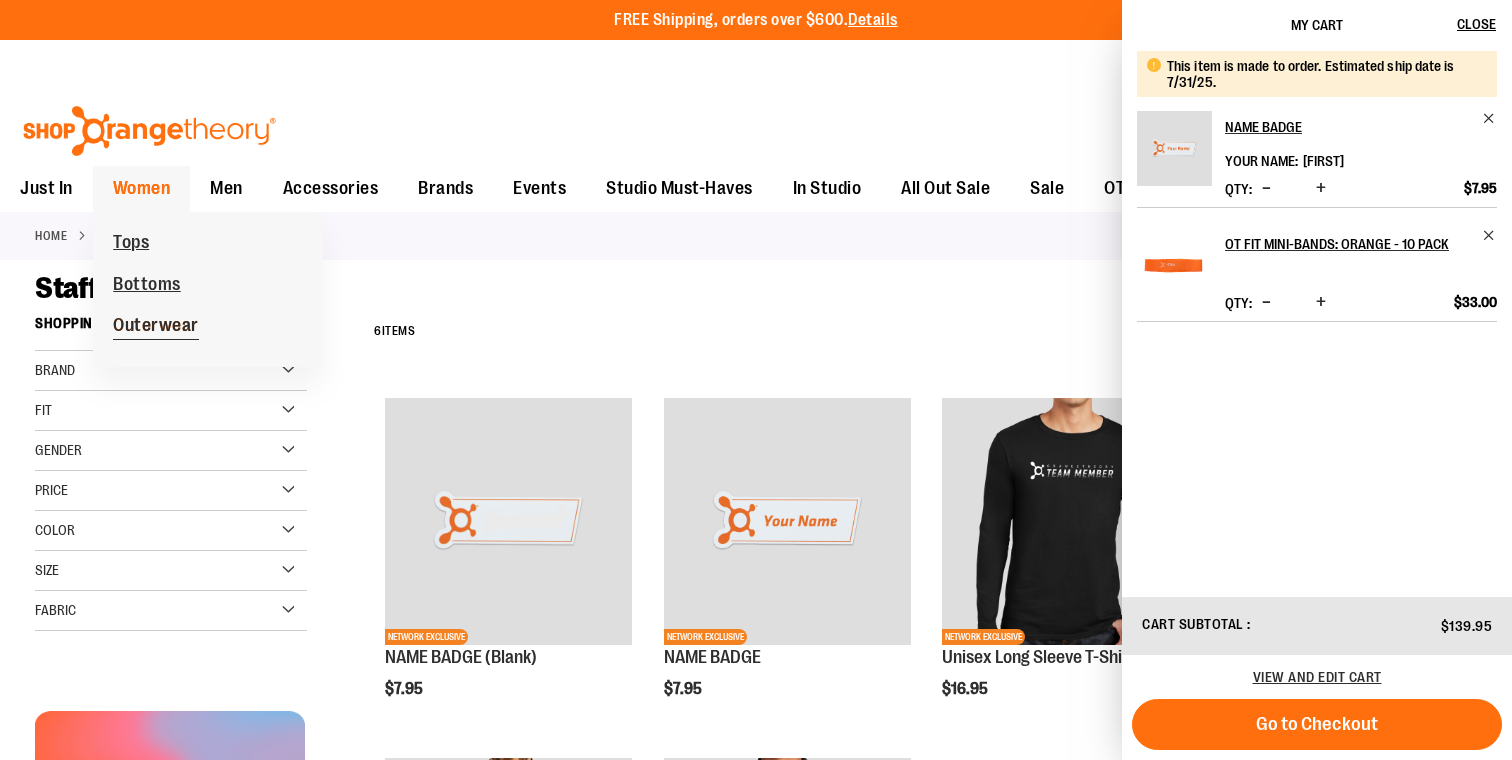 click on "Outerwear" at bounding box center [156, 327] 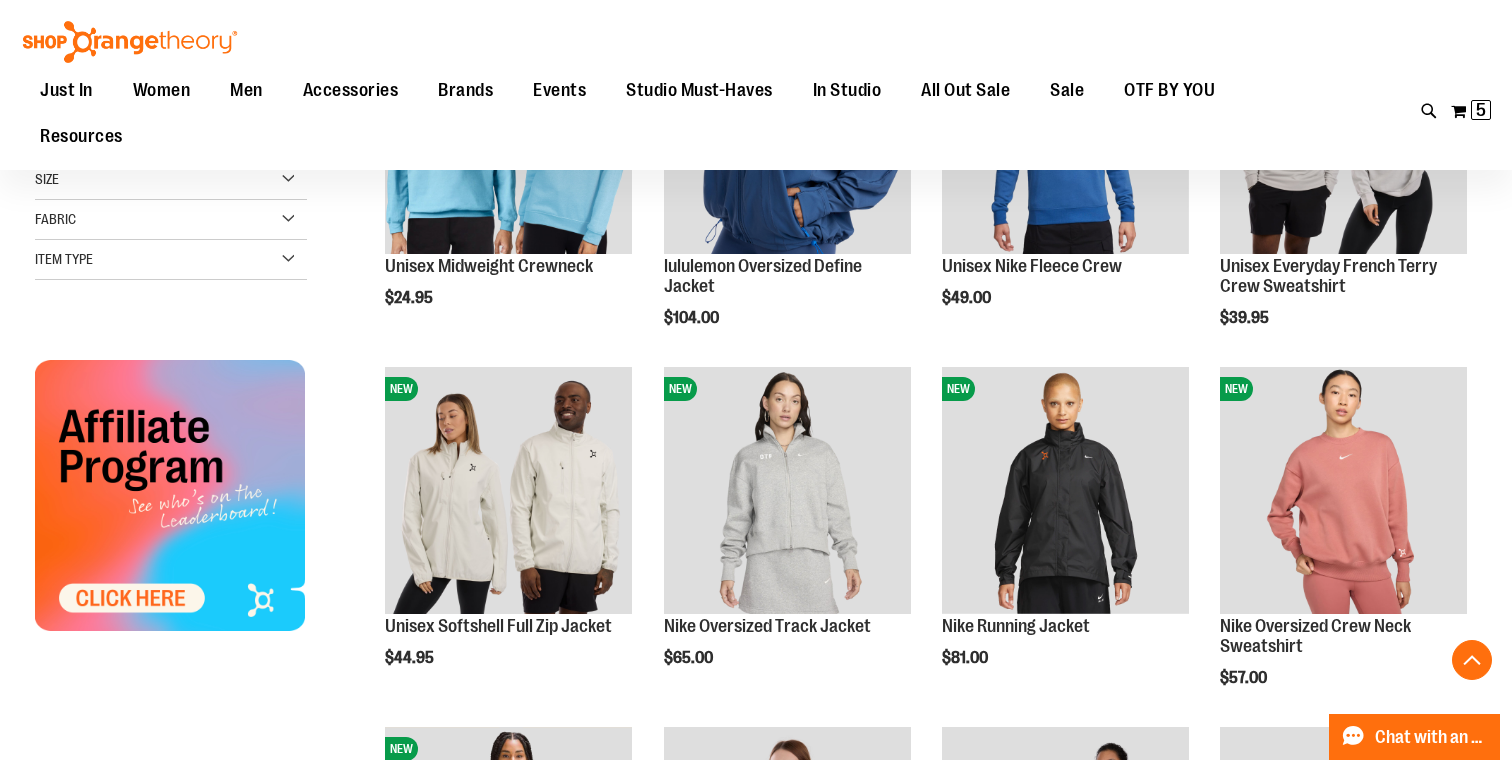 scroll, scrollTop: 397, scrollLeft: 0, axis: vertical 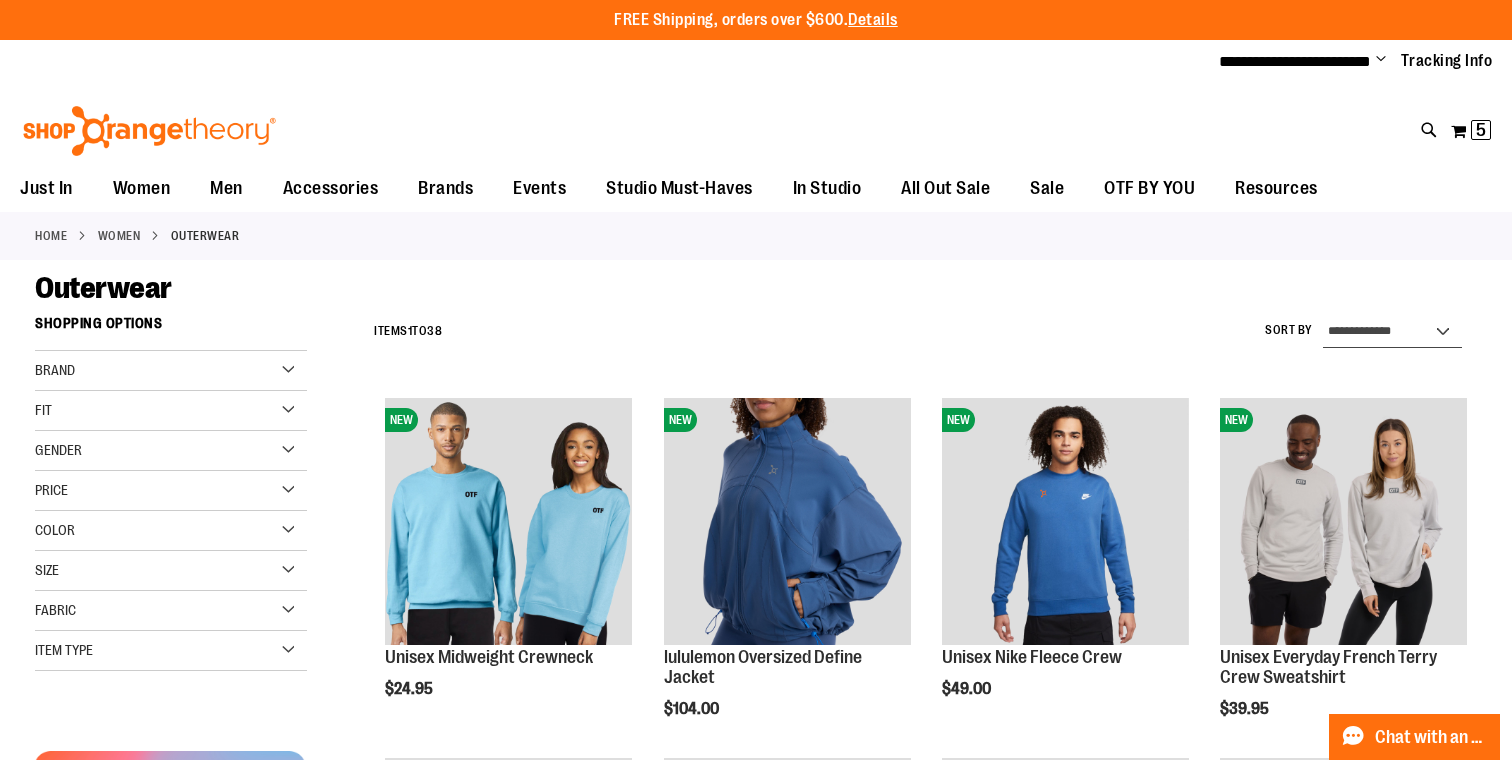 select on "*********" 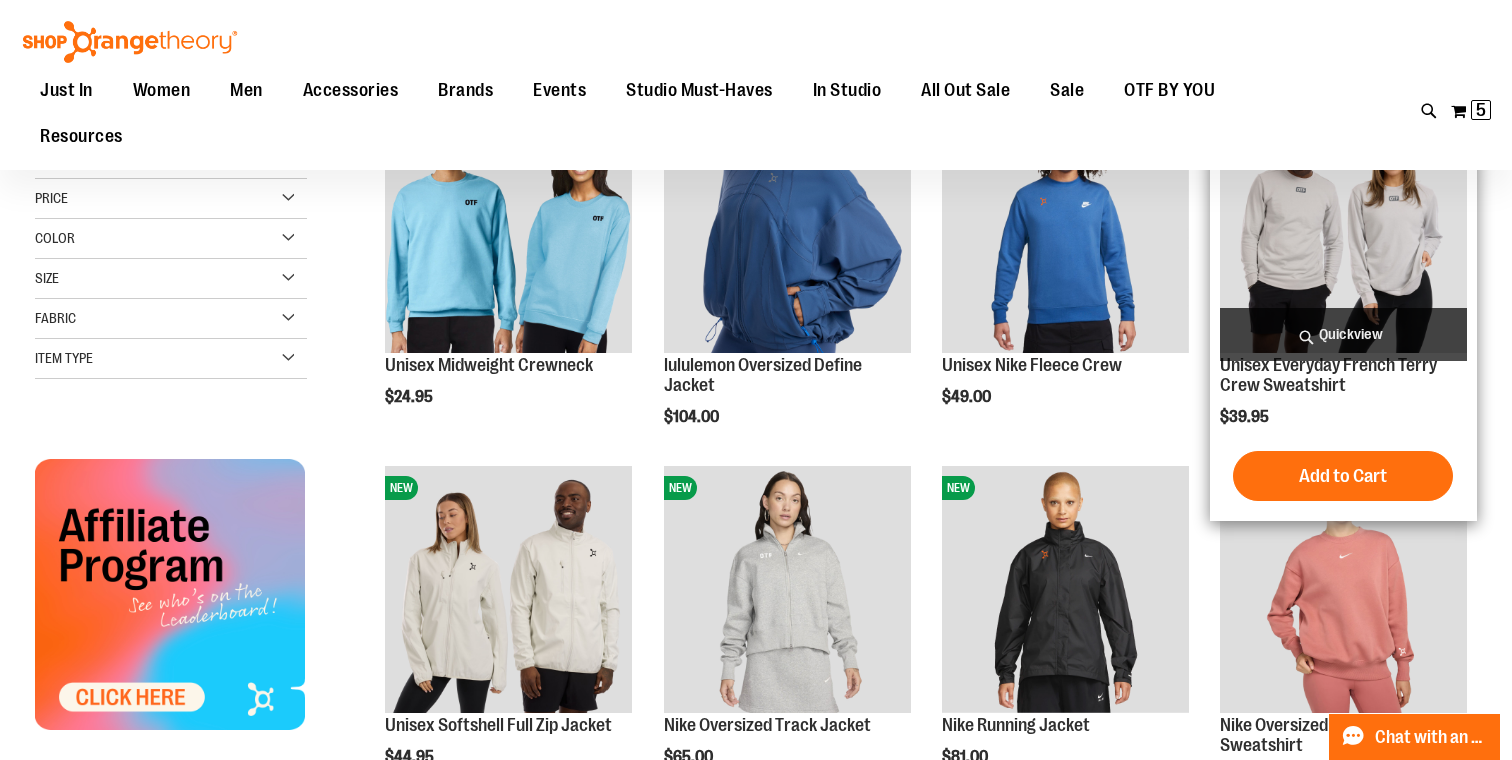 scroll, scrollTop: 304, scrollLeft: 0, axis: vertical 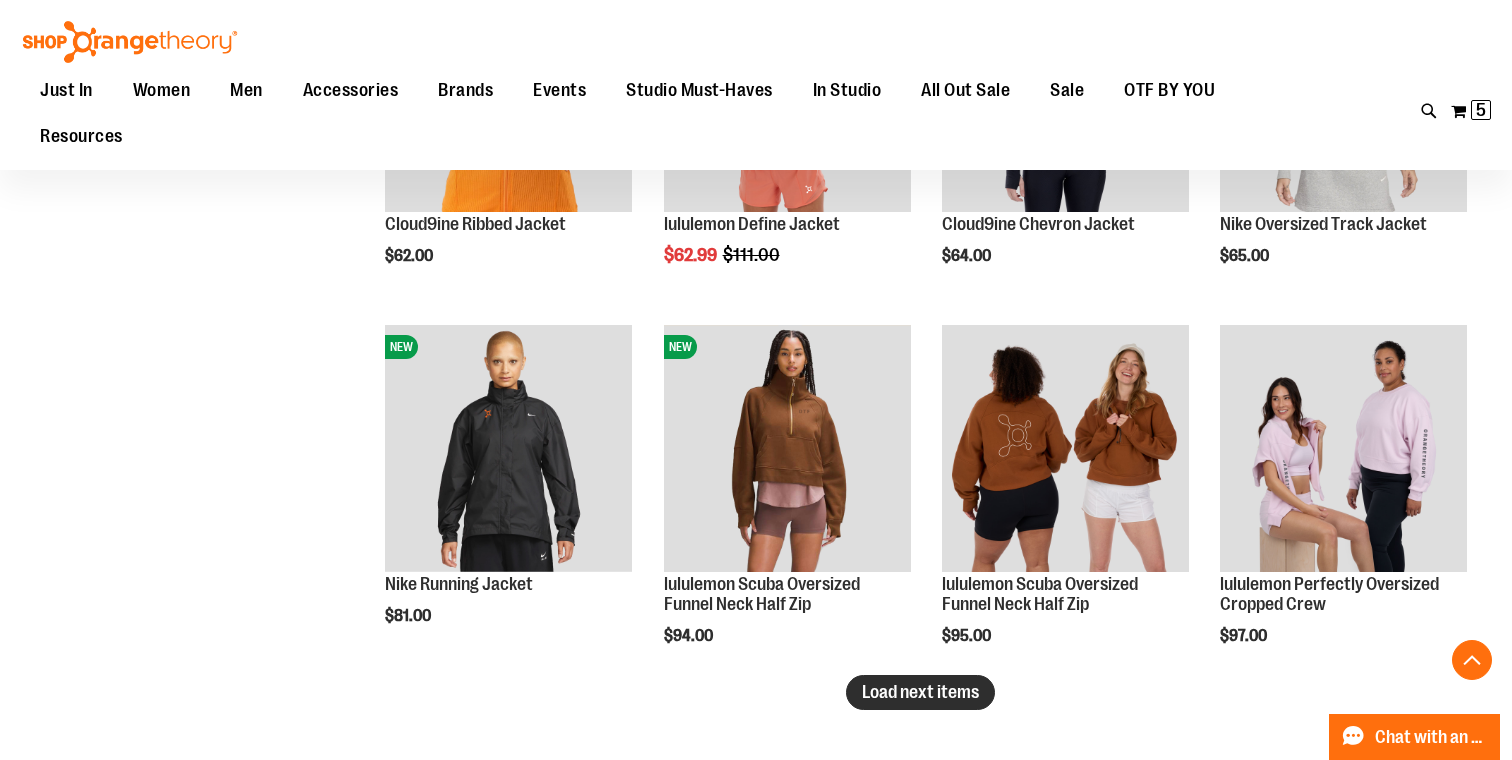 click on "Load next items" at bounding box center [920, 692] 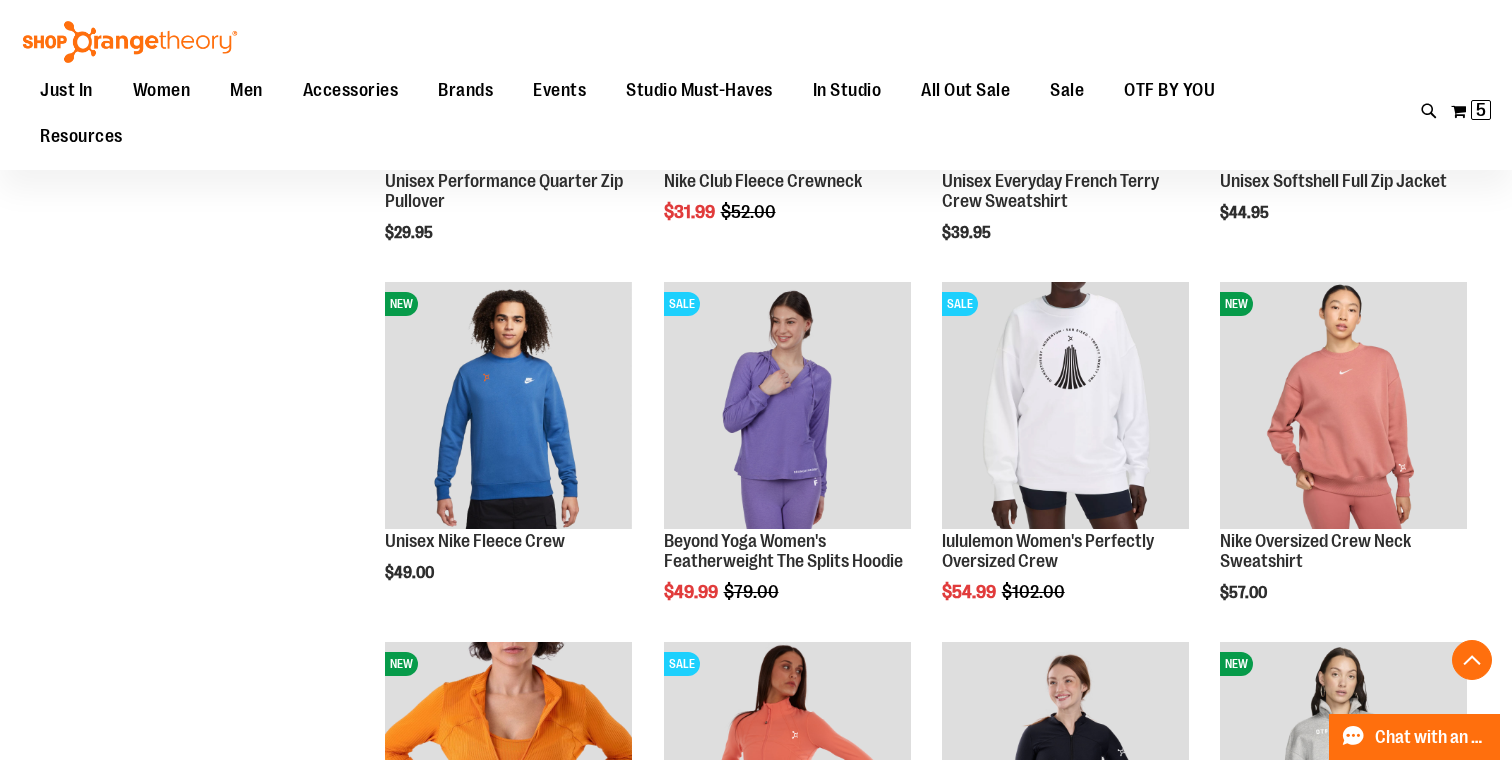 scroll, scrollTop: 2274, scrollLeft: 0, axis: vertical 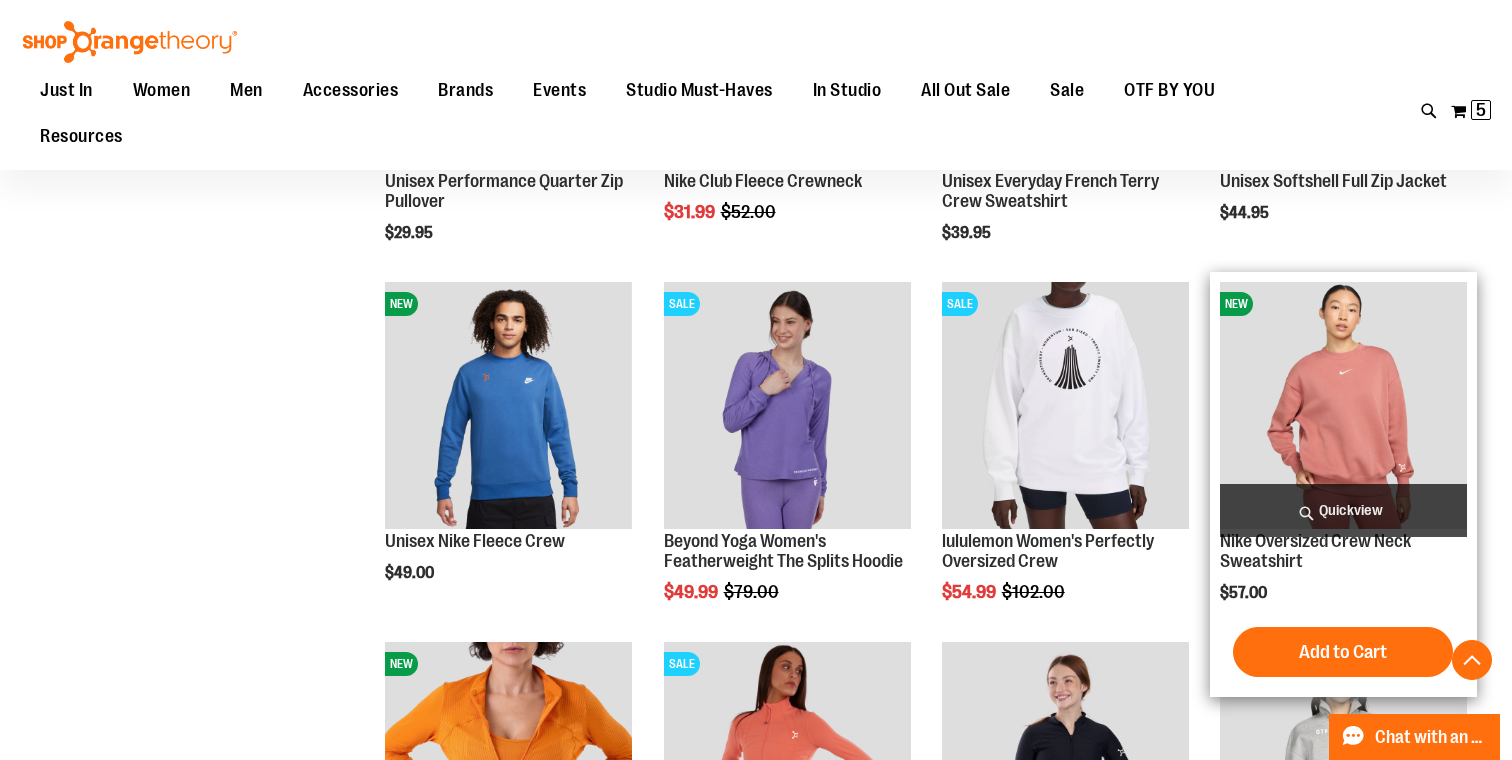 click on "Quickview" at bounding box center [1343, 510] 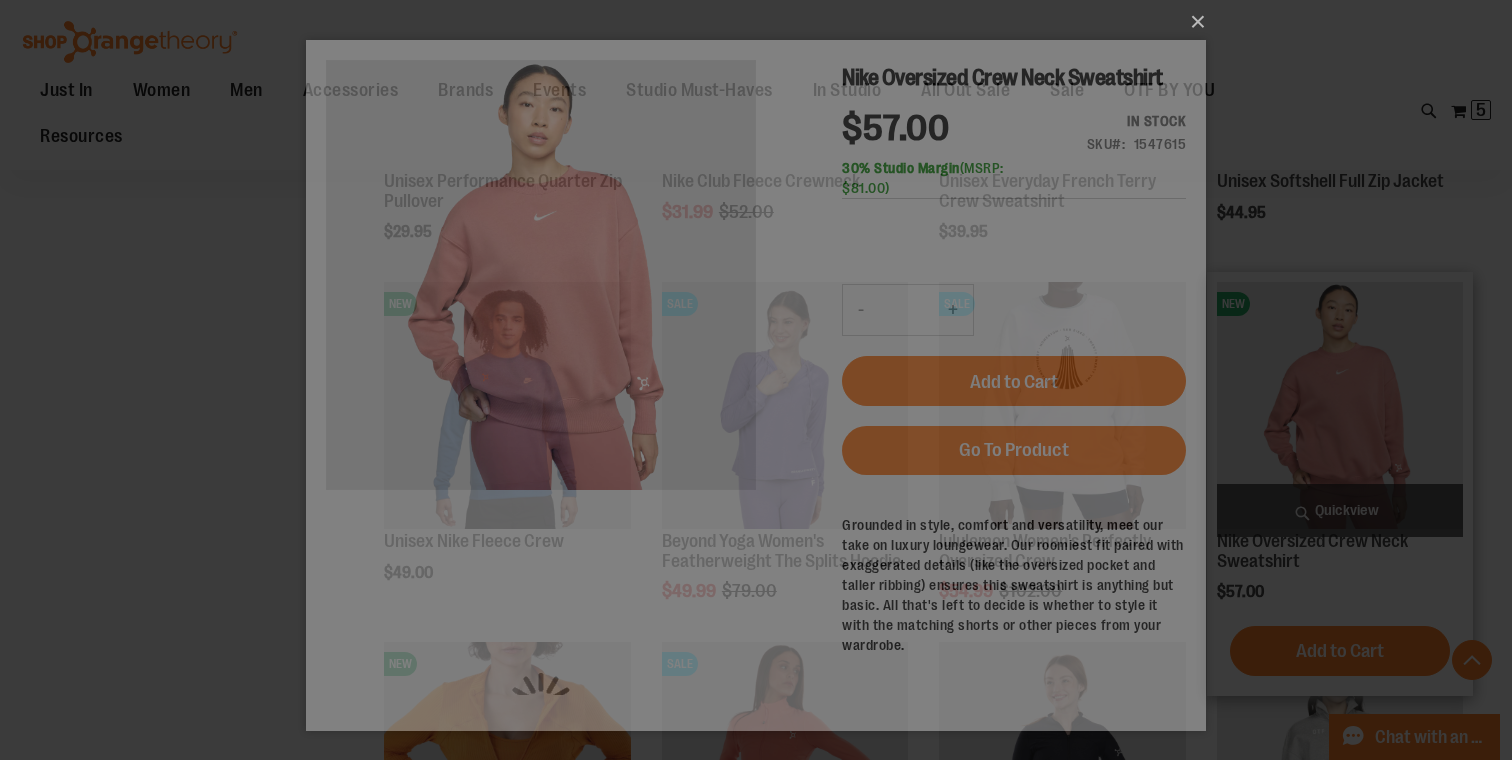 scroll, scrollTop: 0, scrollLeft: 0, axis: both 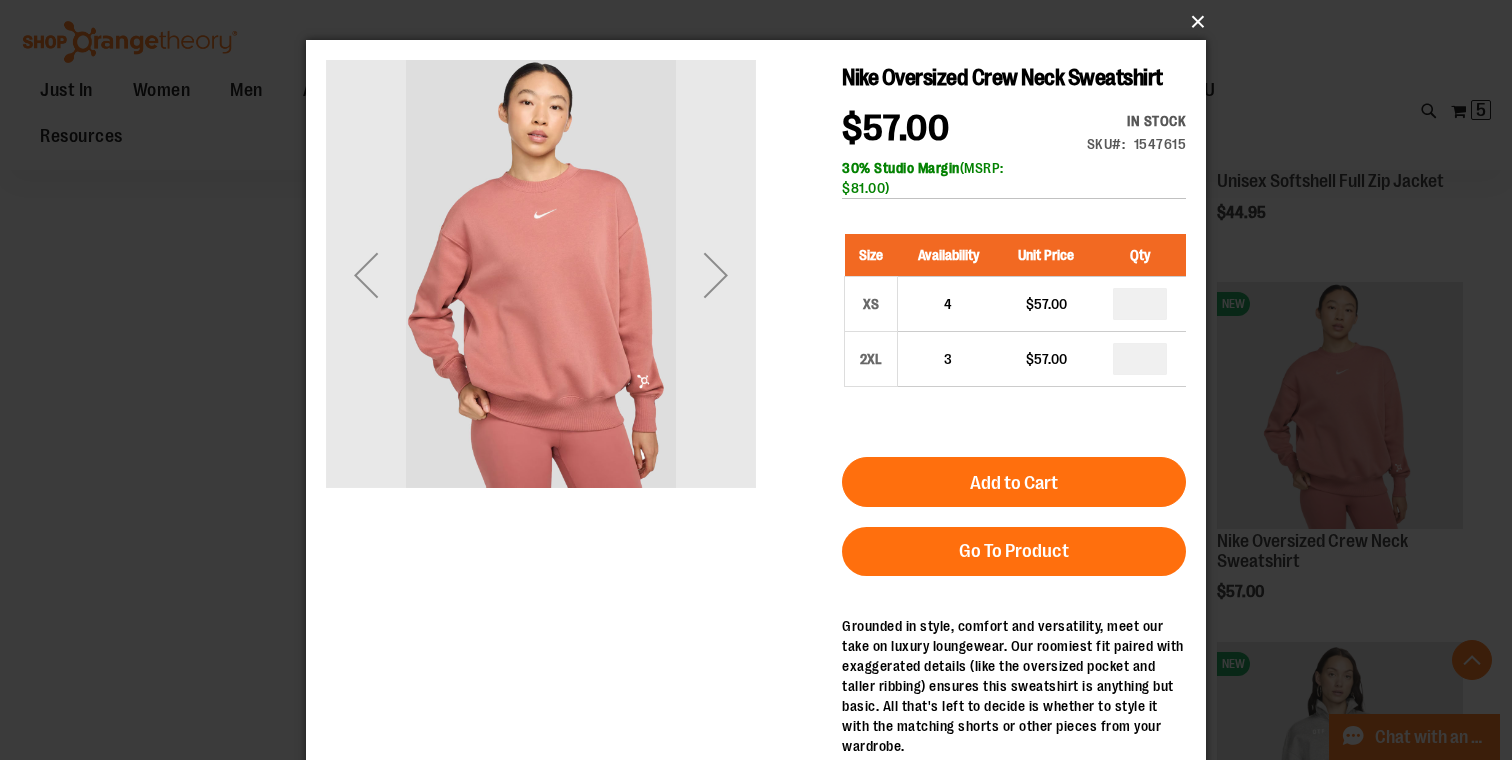click on "×" at bounding box center [762, 22] 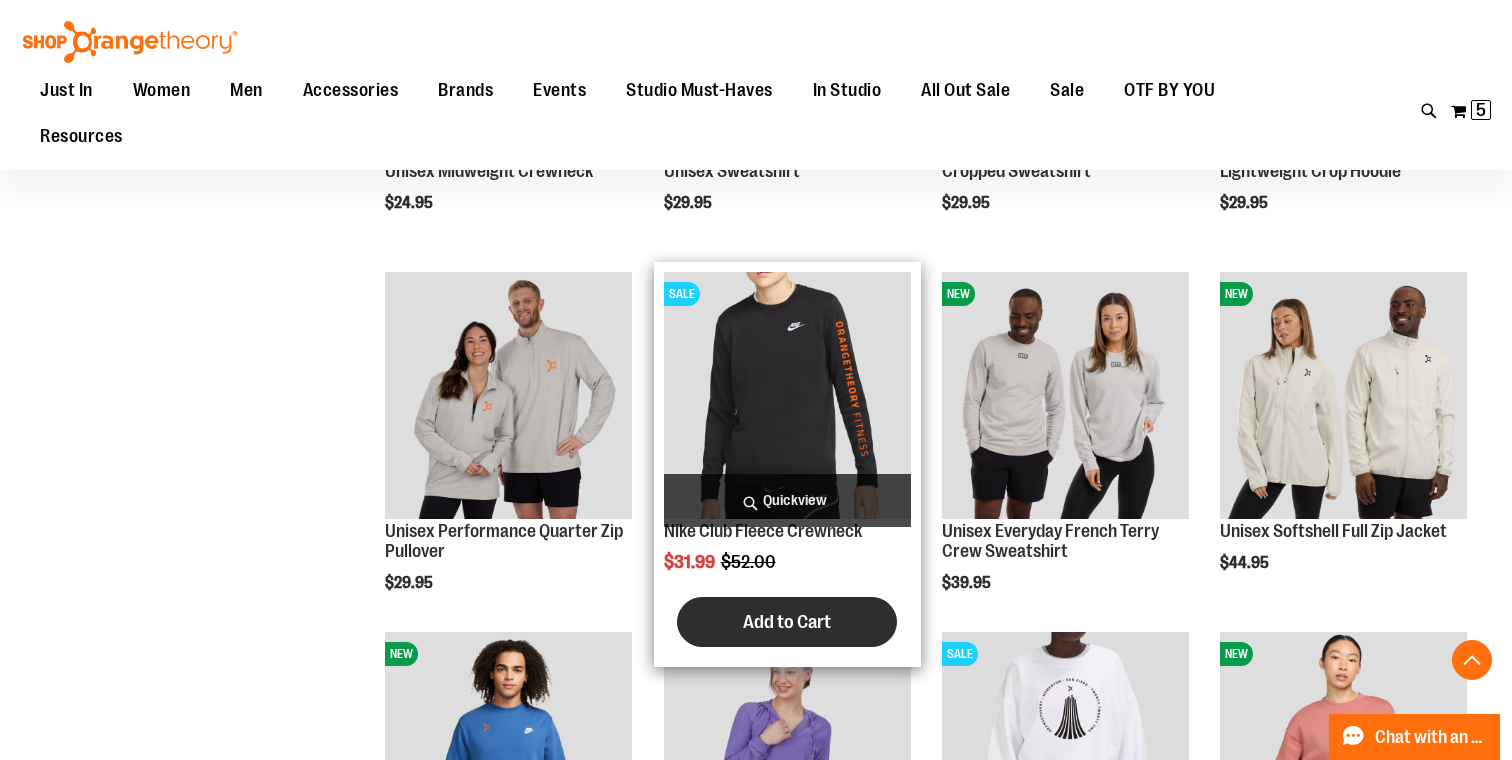 scroll, scrollTop: 1922, scrollLeft: 0, axis: vertical 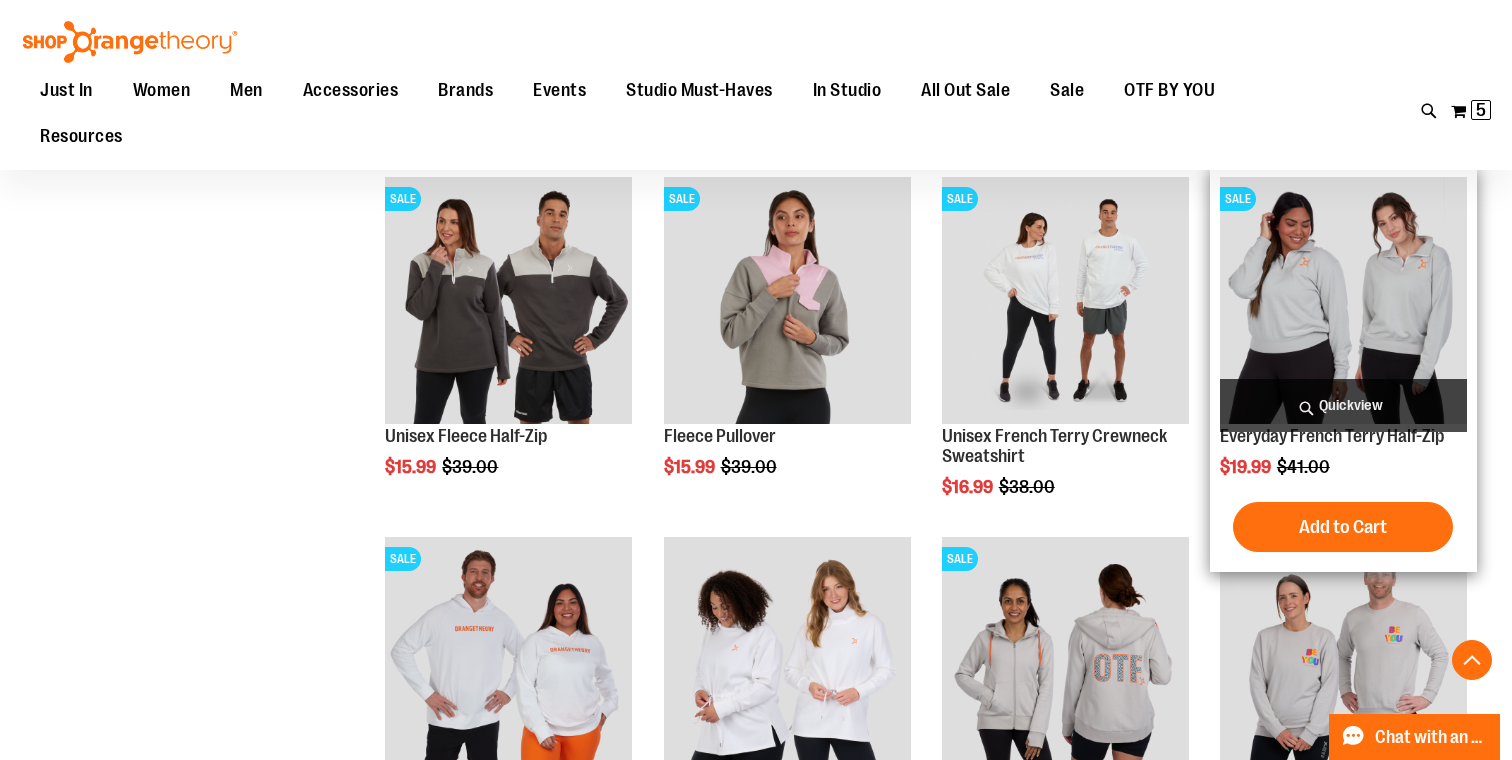 click on "Quickview" at bounding box center (1343, 405) 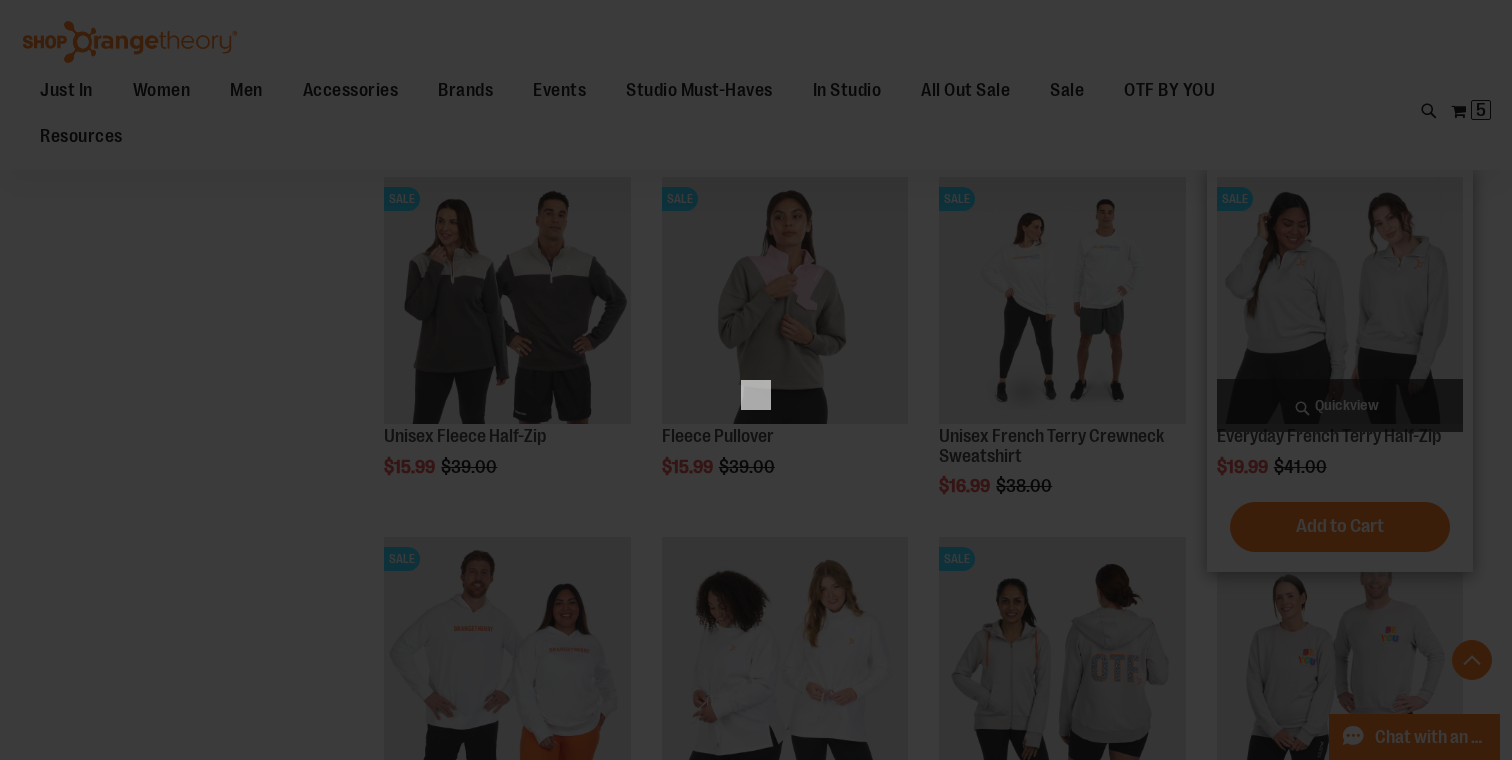 scroll, scrollTop: 0, scrollLeft: 0, axis: both 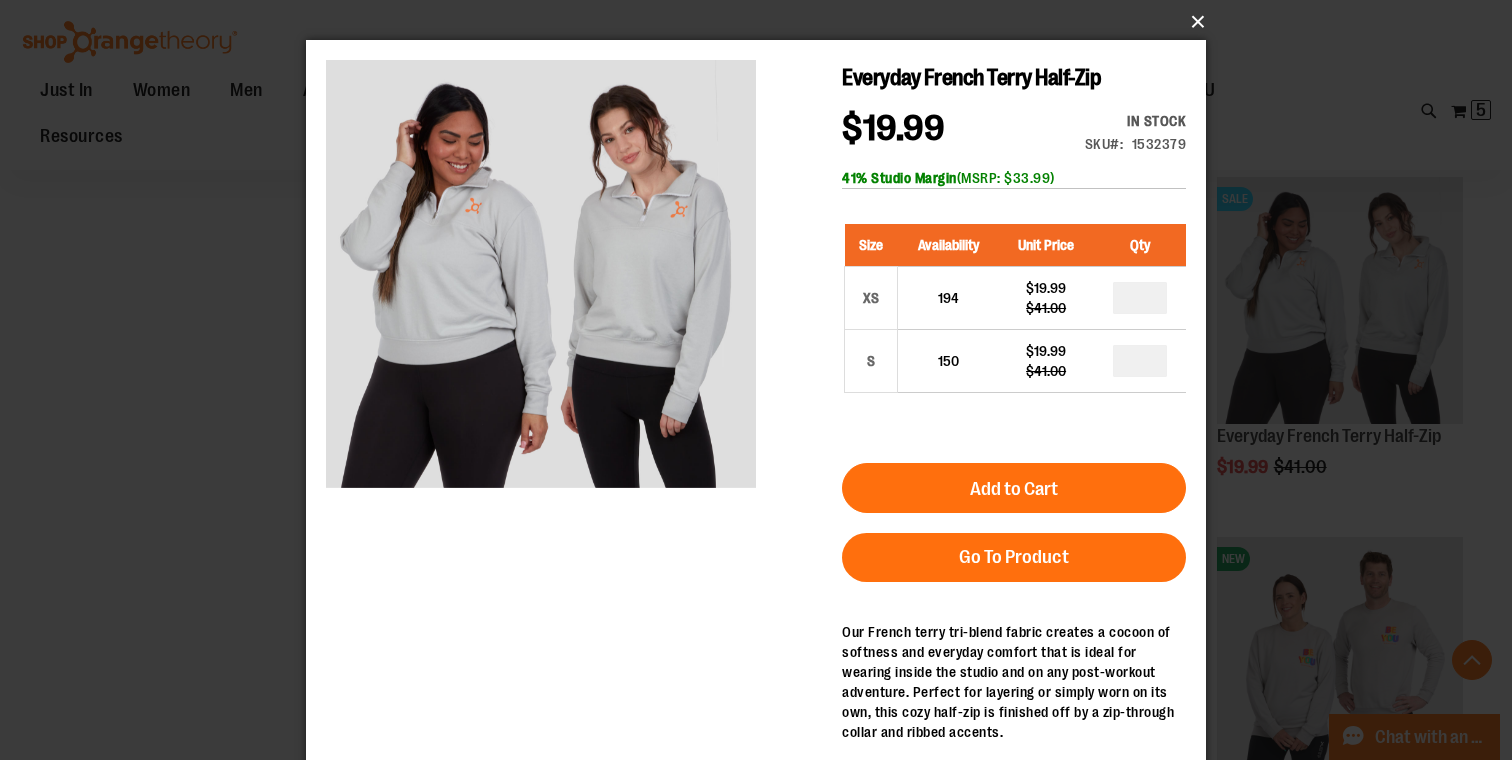 click on "×" at bounding box center (762, 22) 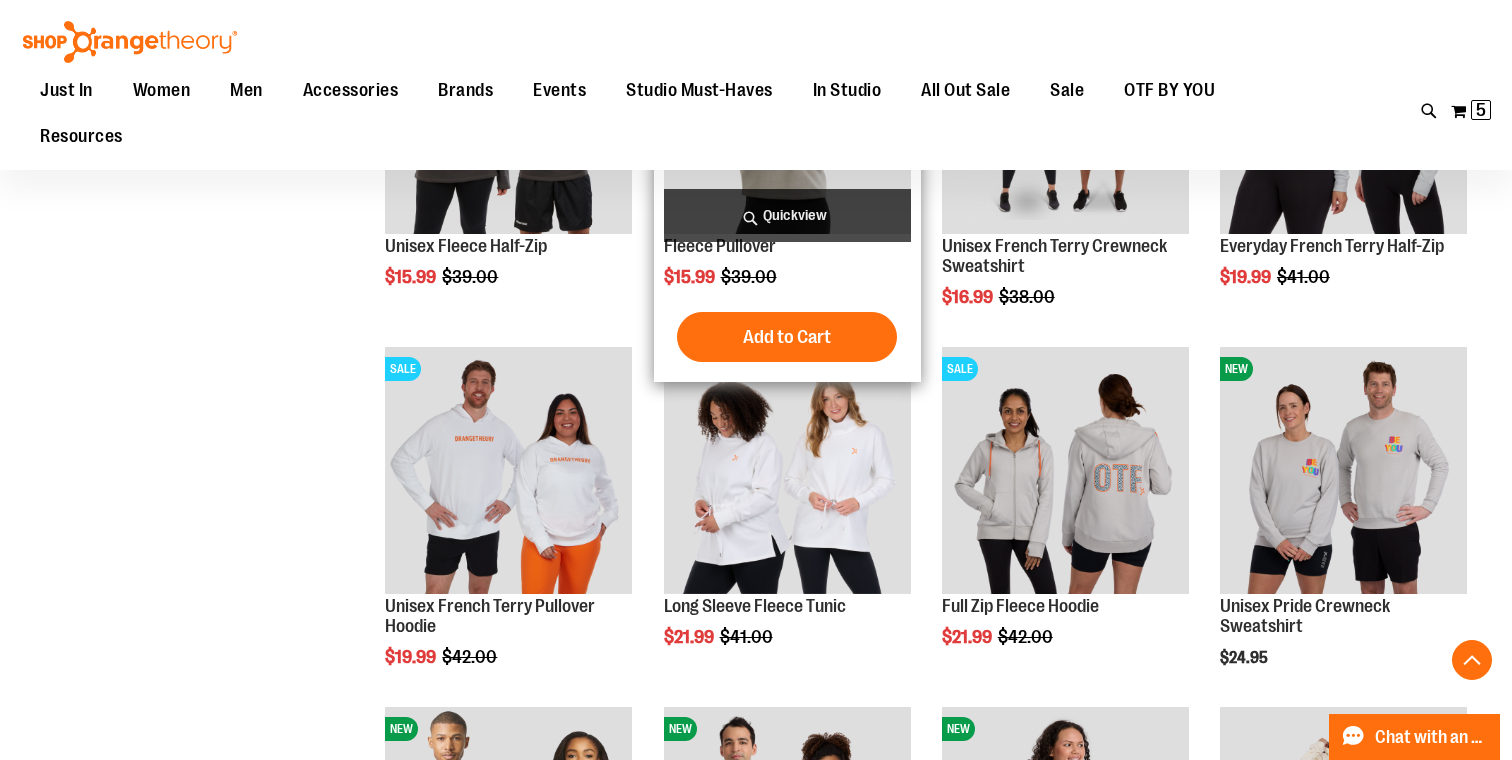 scroll, scrollTop: 1136, scrollLeft: 0, axis: vertical 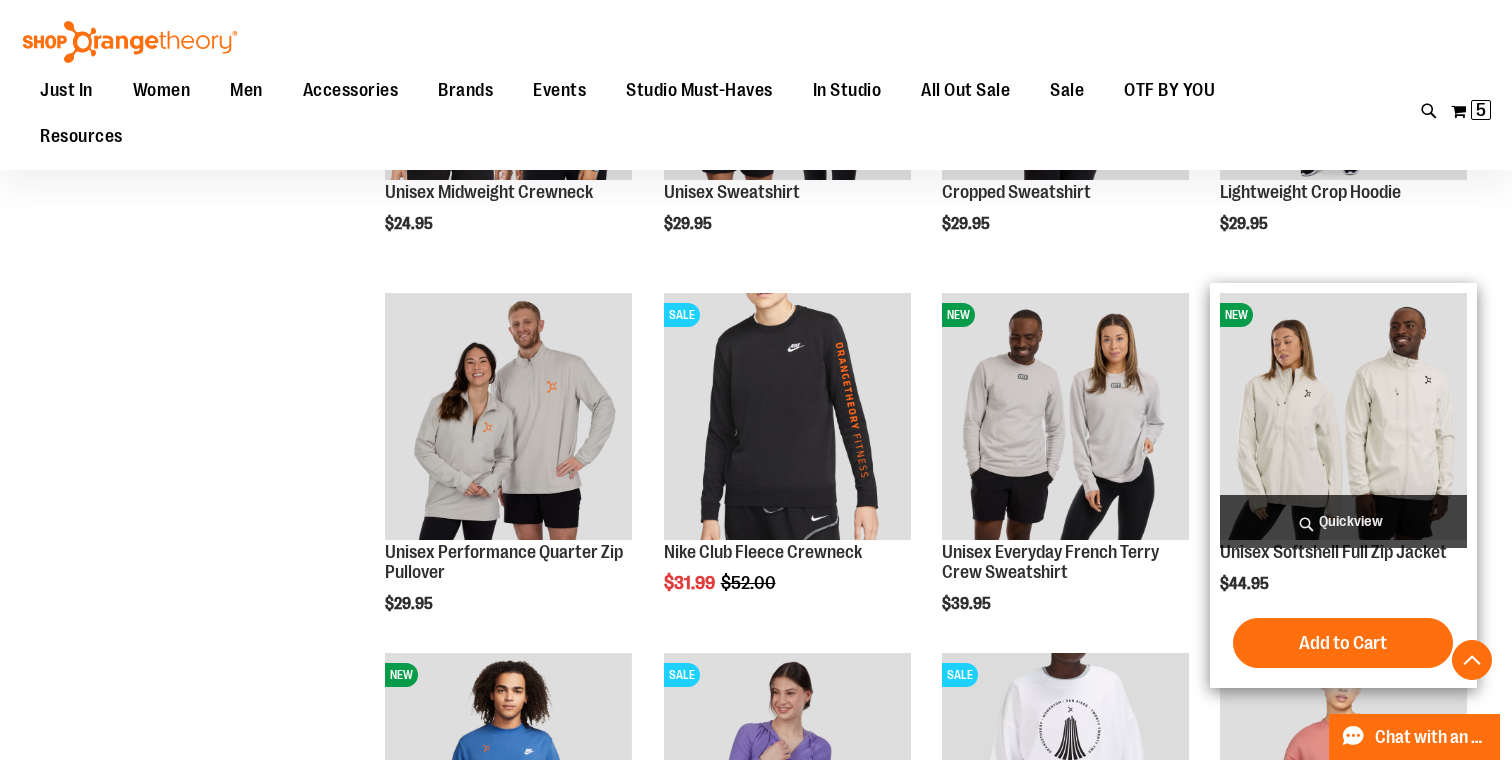 click on "Quickview" at bounding box center [1343, 521] 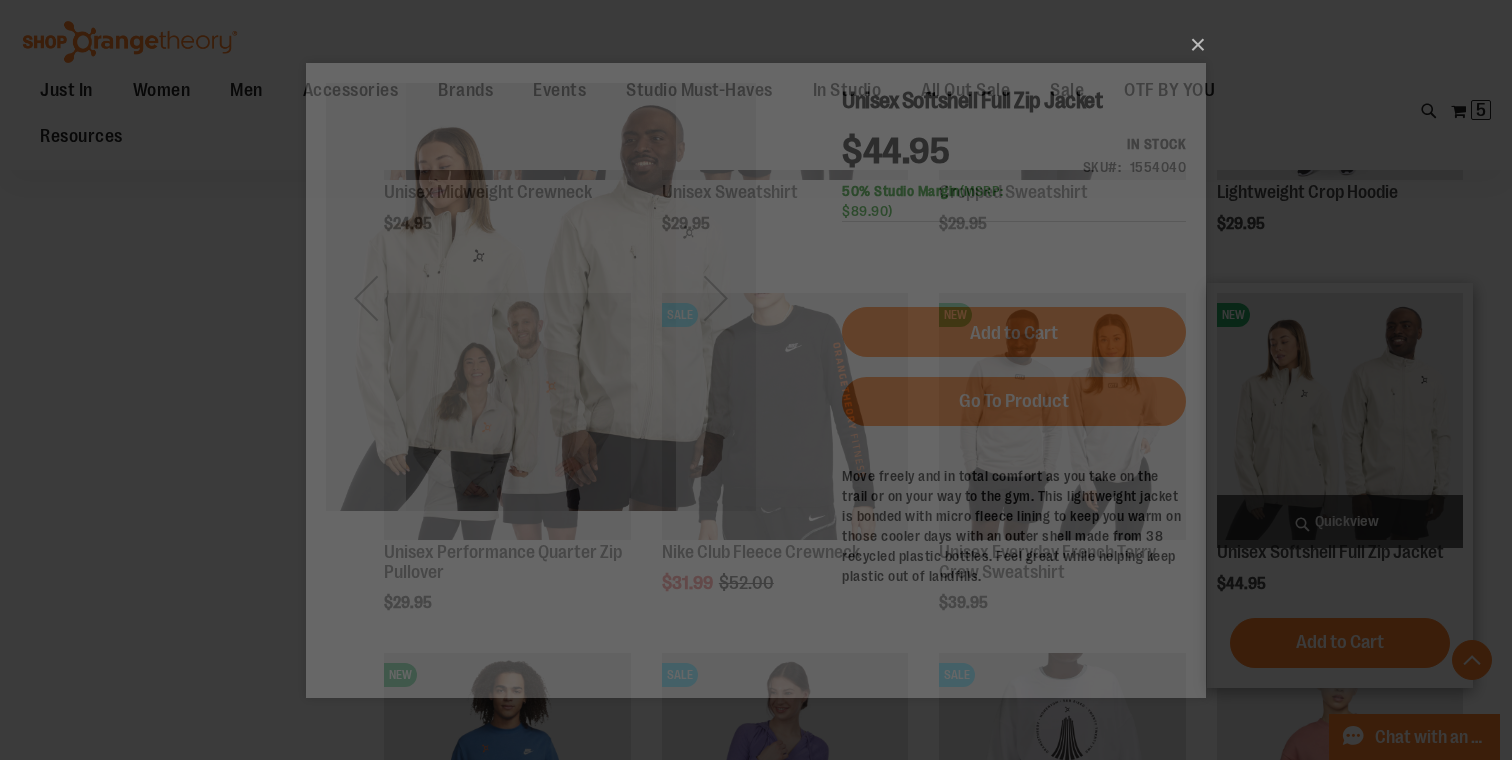 scroll, scrollTop: 0, scrollLeft: 0, axis: both 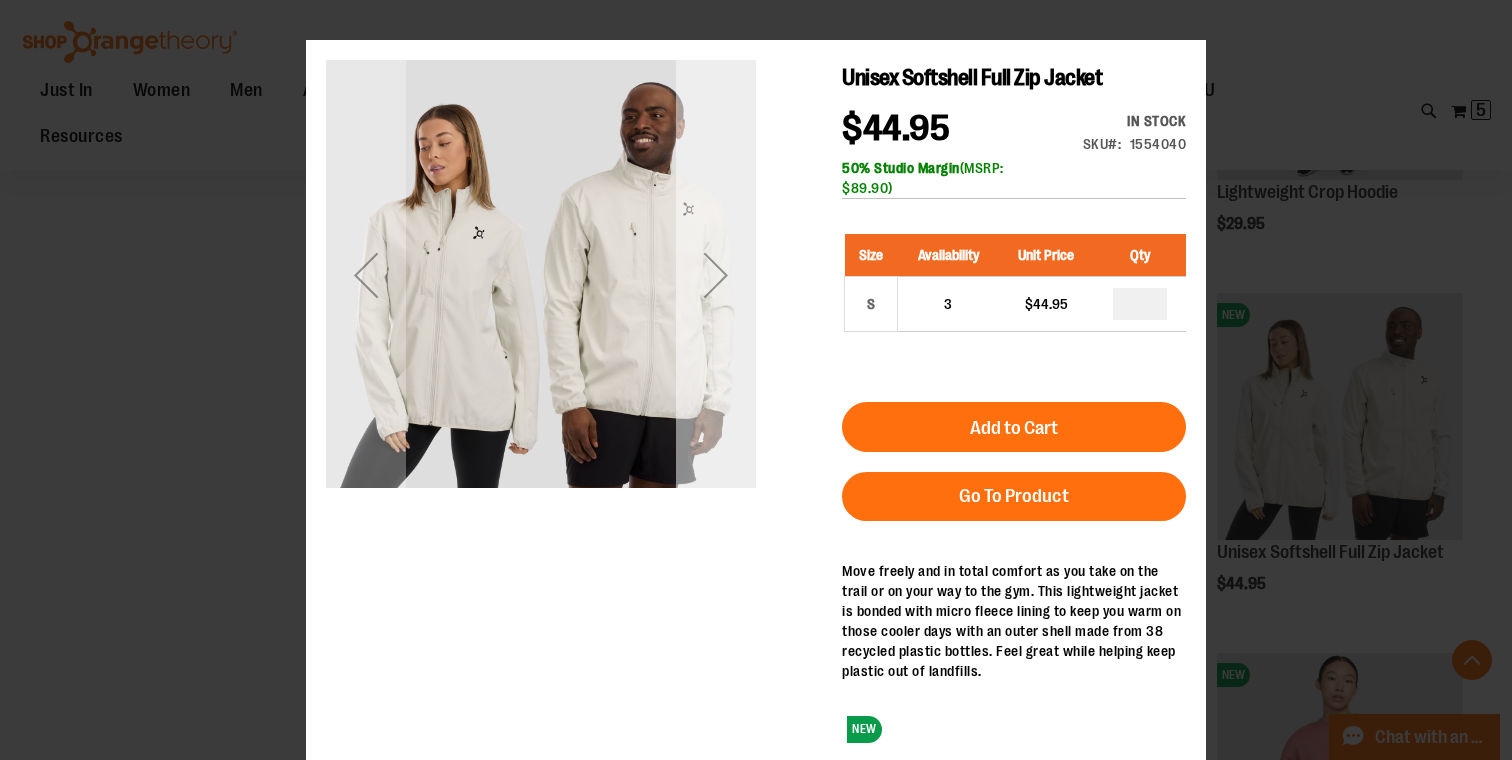 click at bounding box center (716, 275) 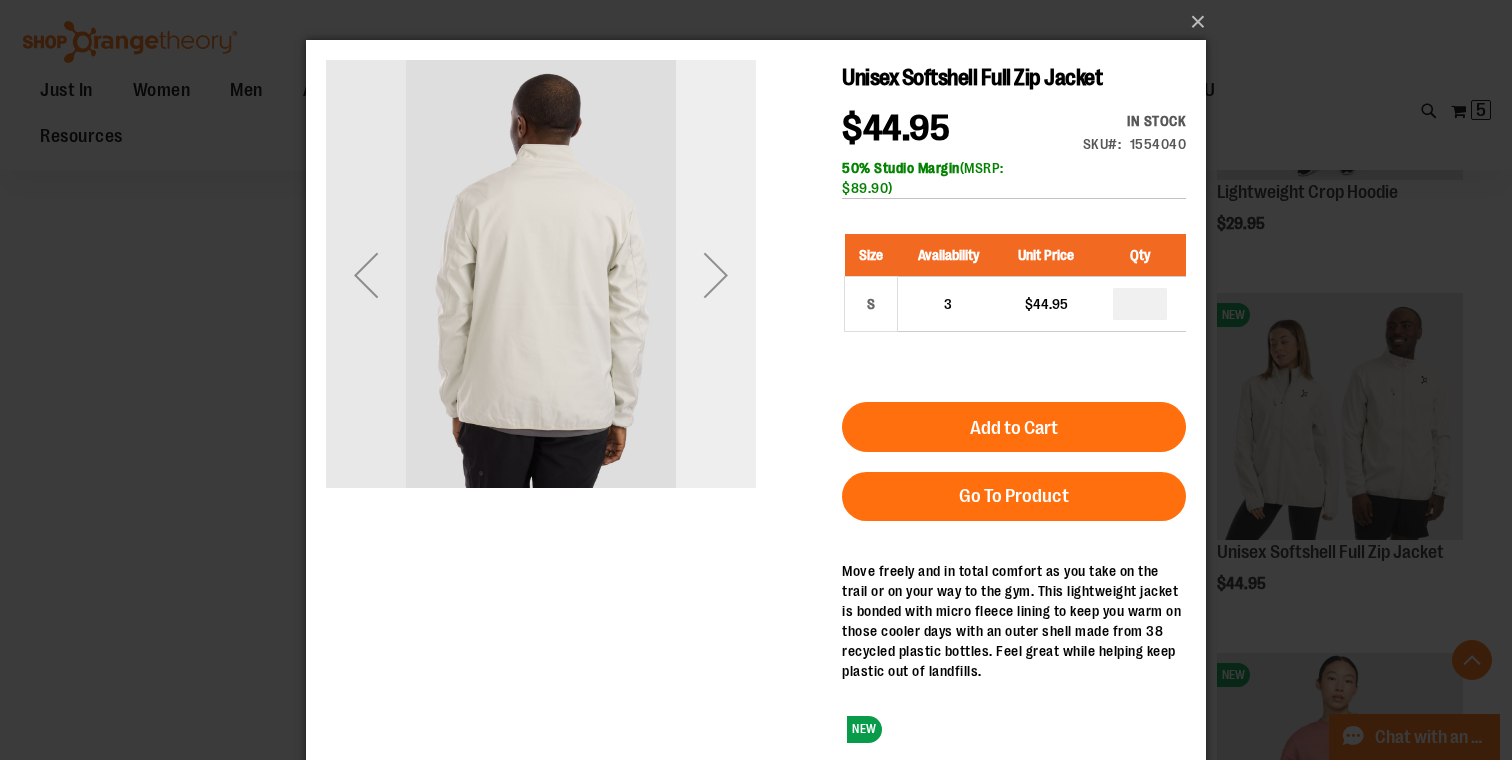 click at bounding box center (716, 275) 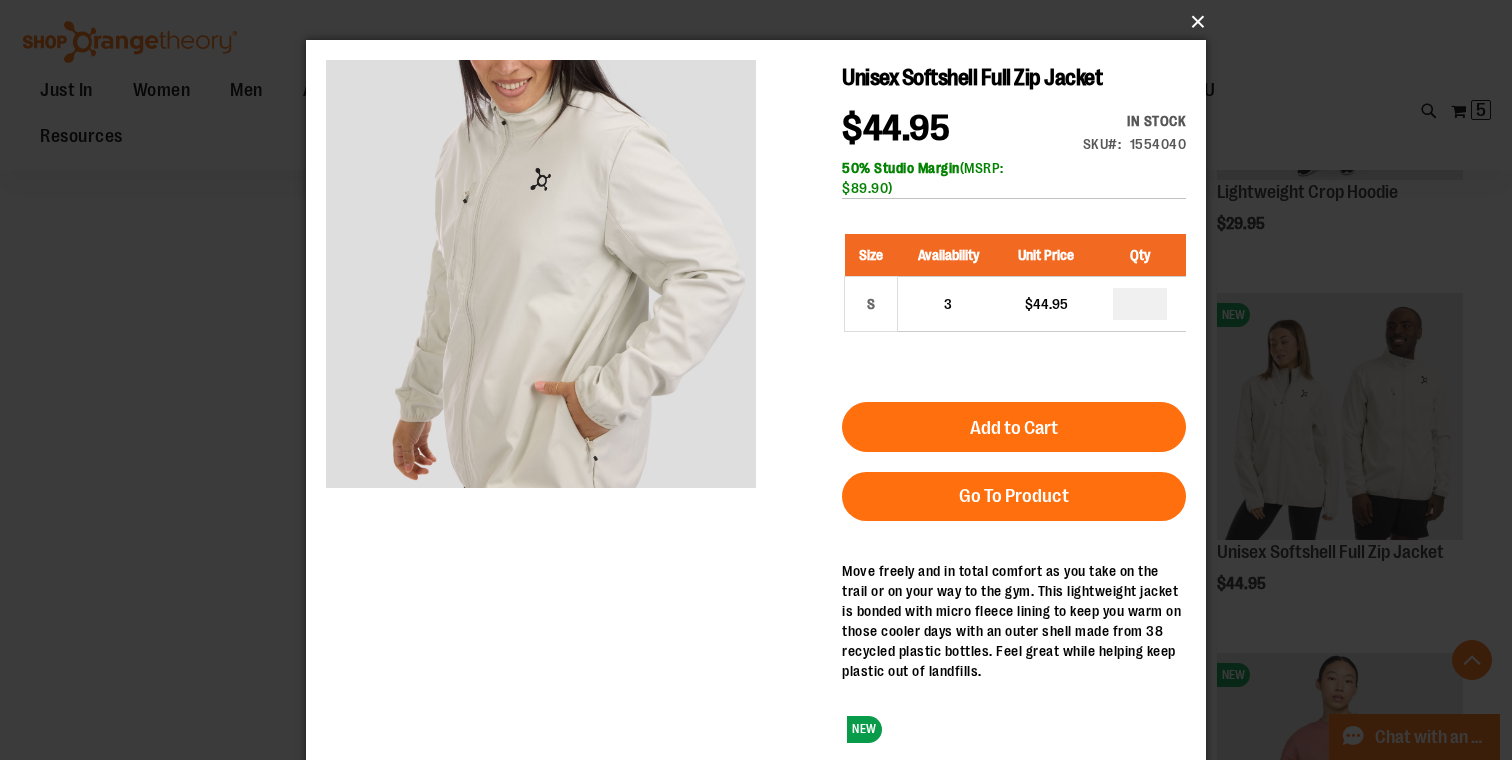 click on "×" at bounding box center (762, 22) 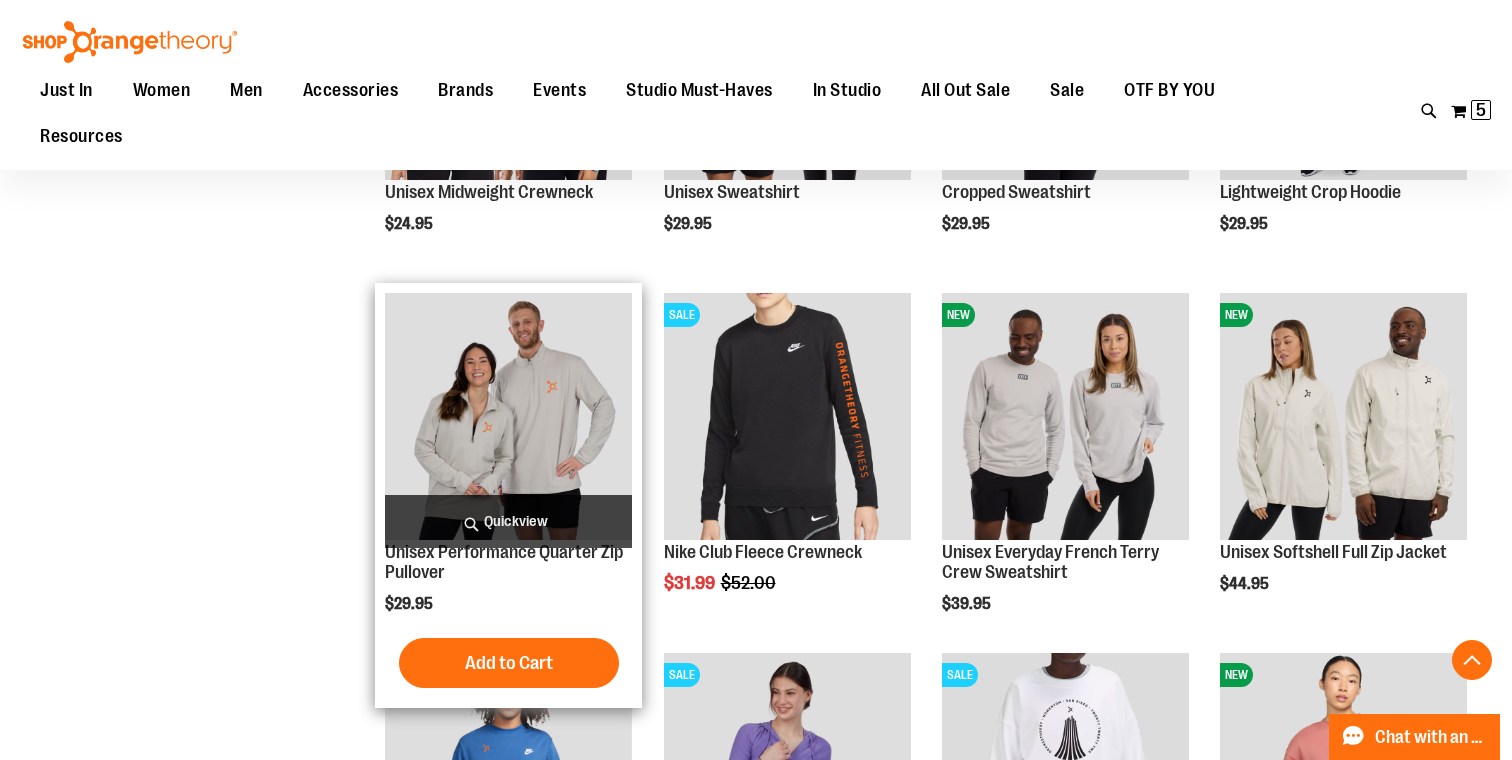 click on "Quickview" at bounding box center [508, 521] 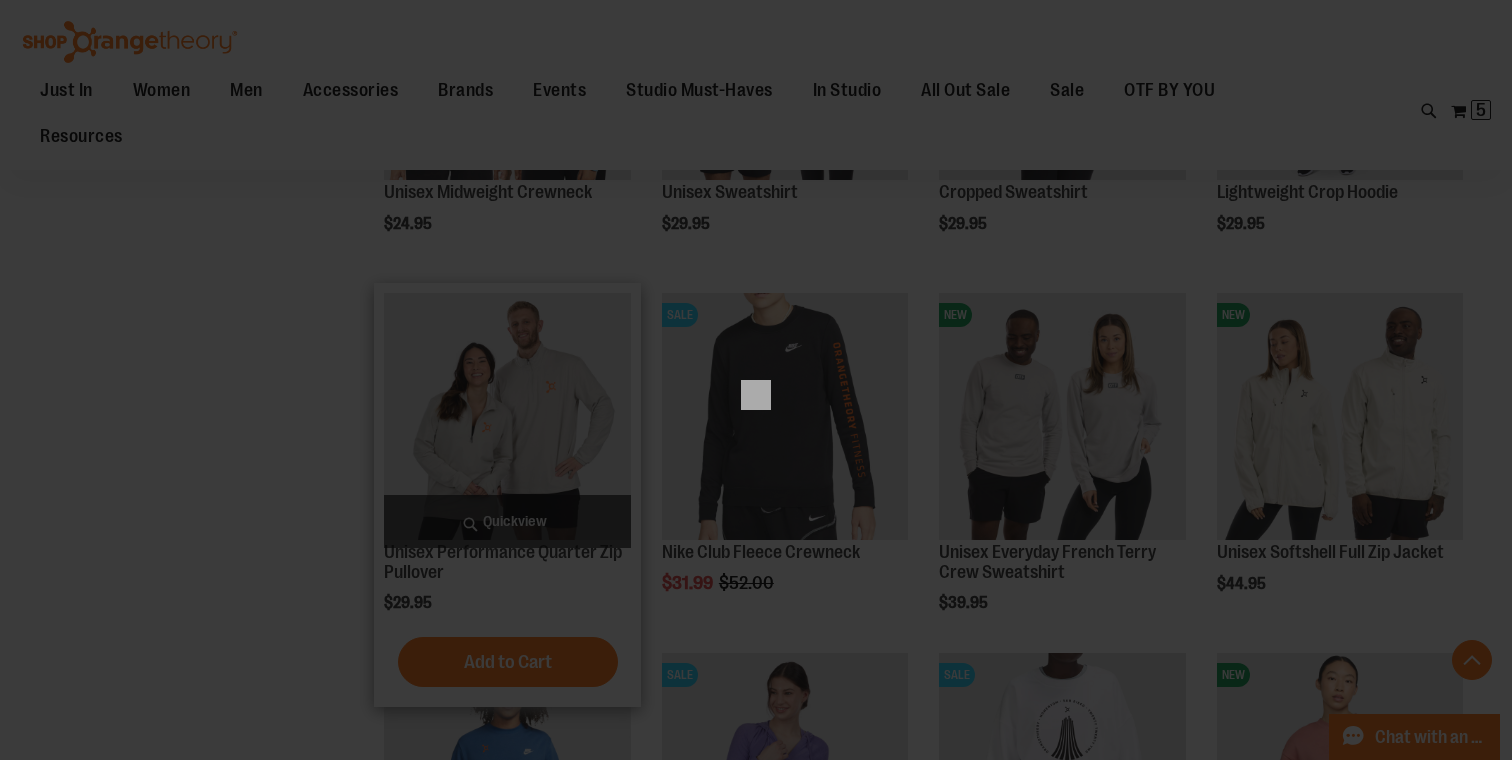 scroll, scrollTop: 0, scrollLeft: 0, axis: both 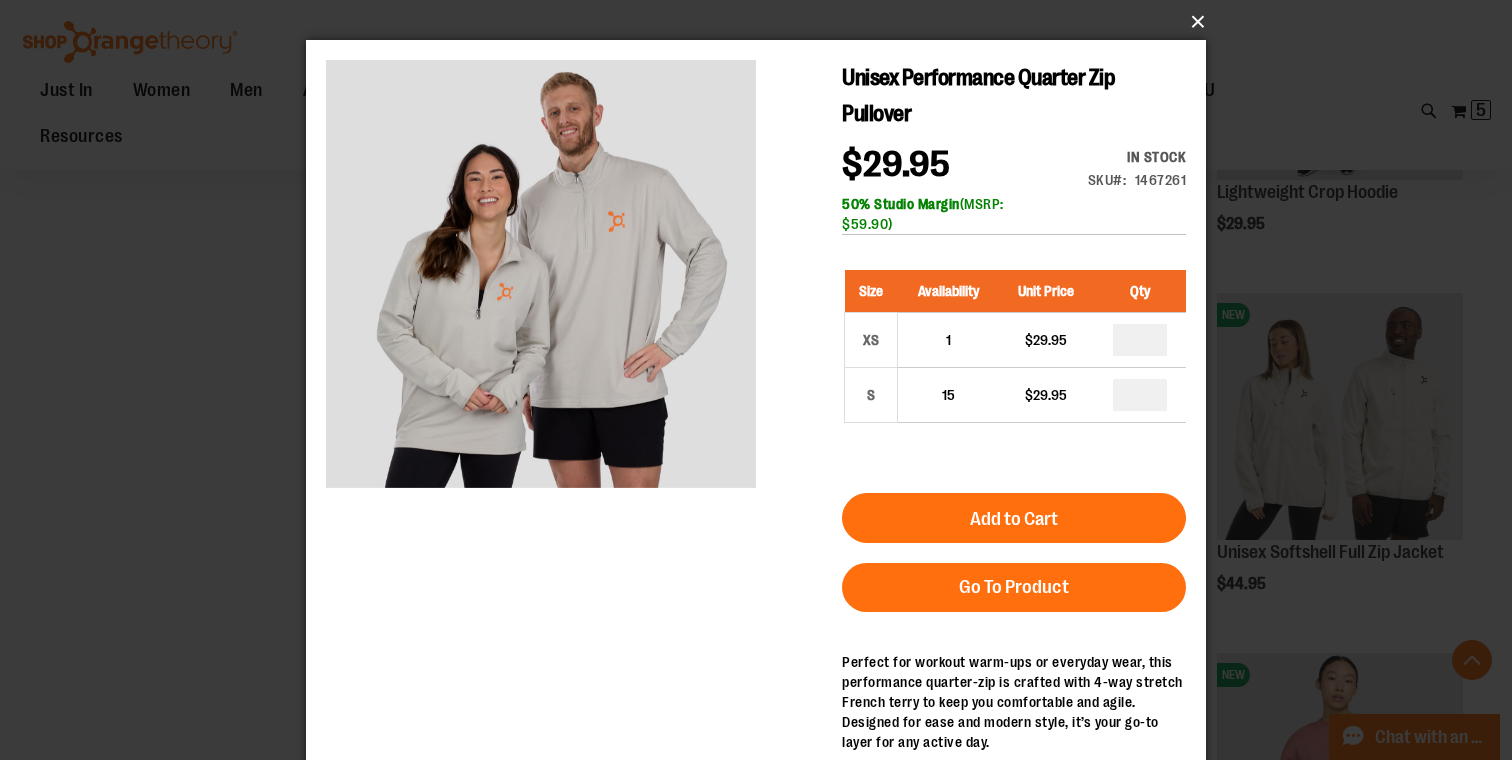 click on "×" at bounding box center (762, 22) 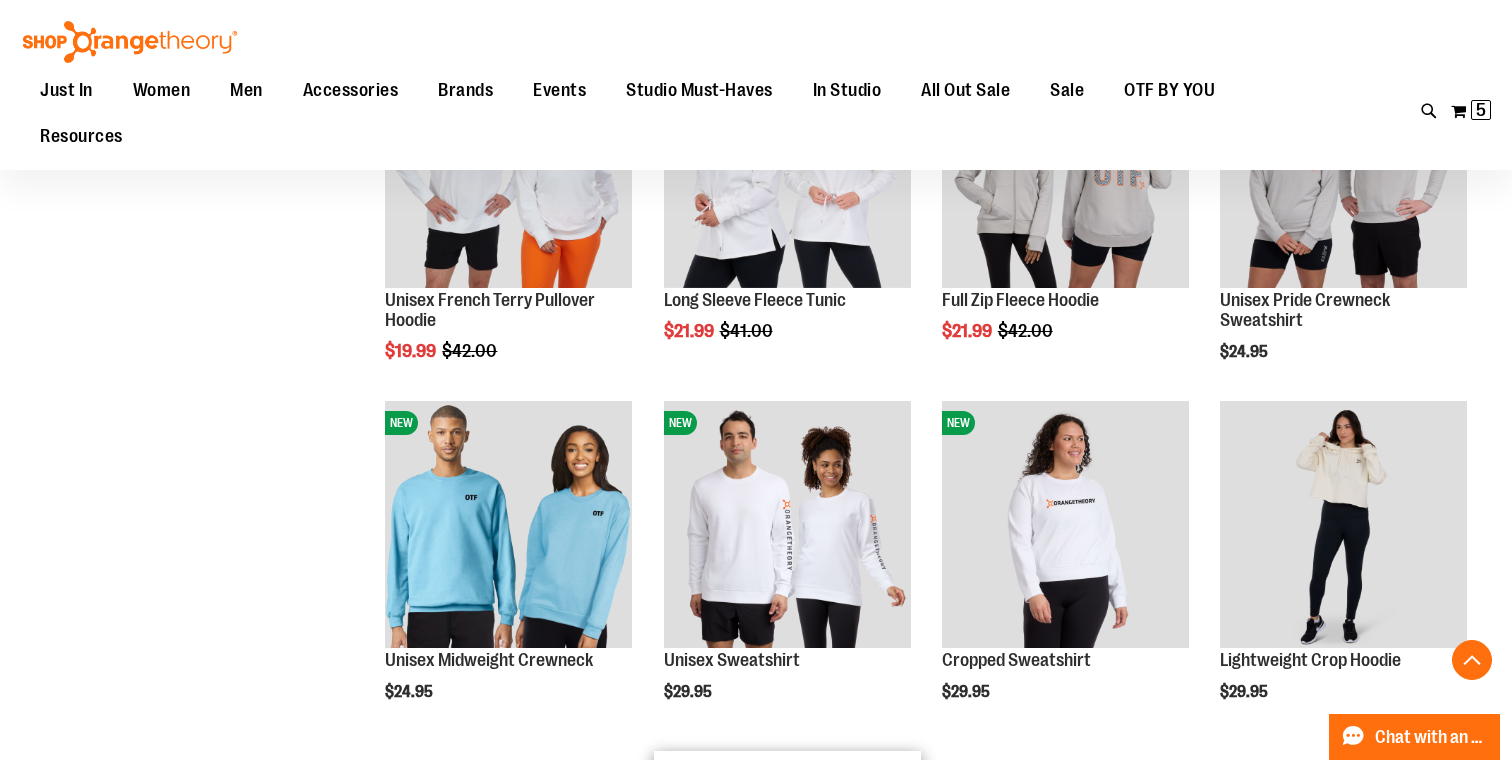 scroll, scrollTop: 1159, scrollLeft: 0, axis: vertical 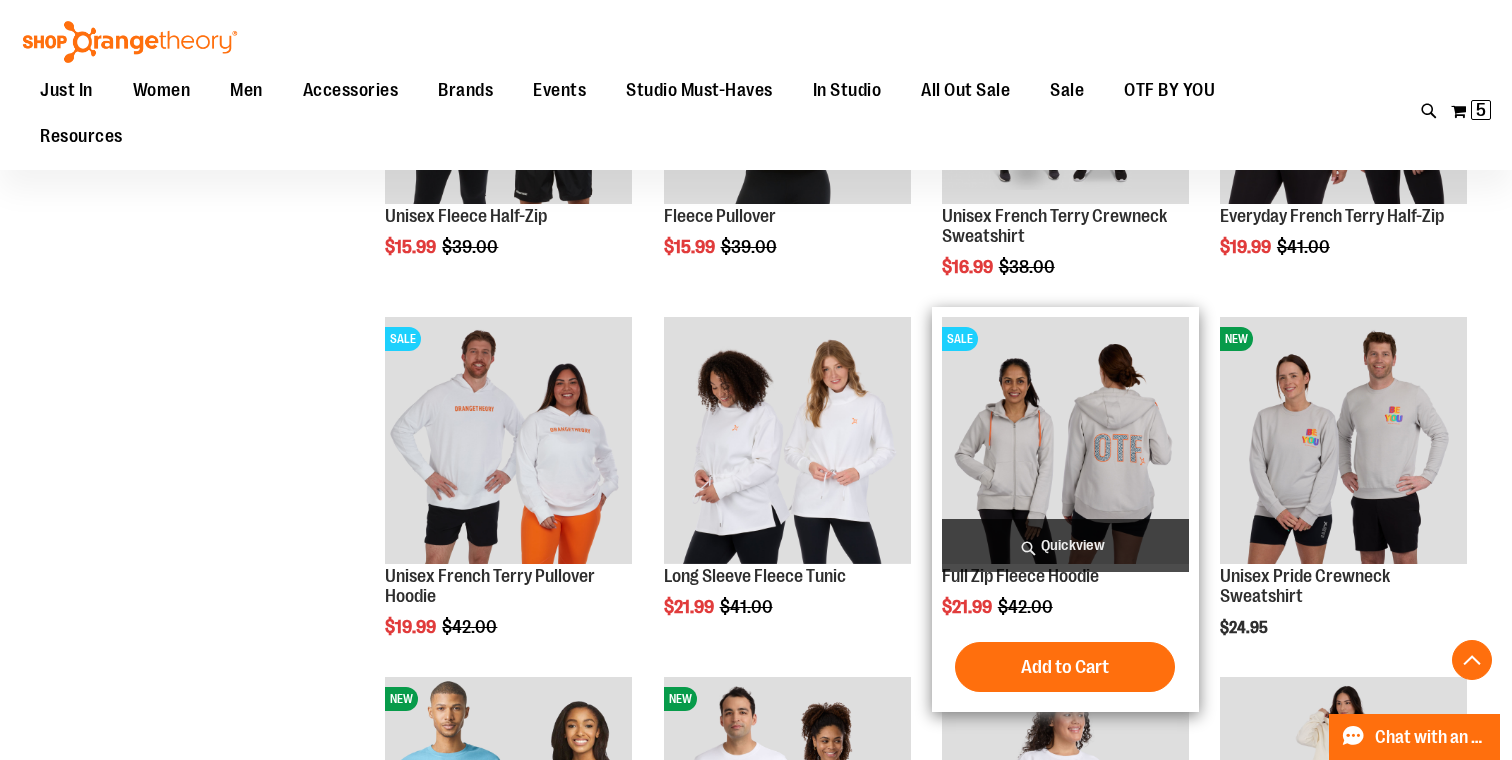 click on "Quickview" at bounding box center [1065, 545] 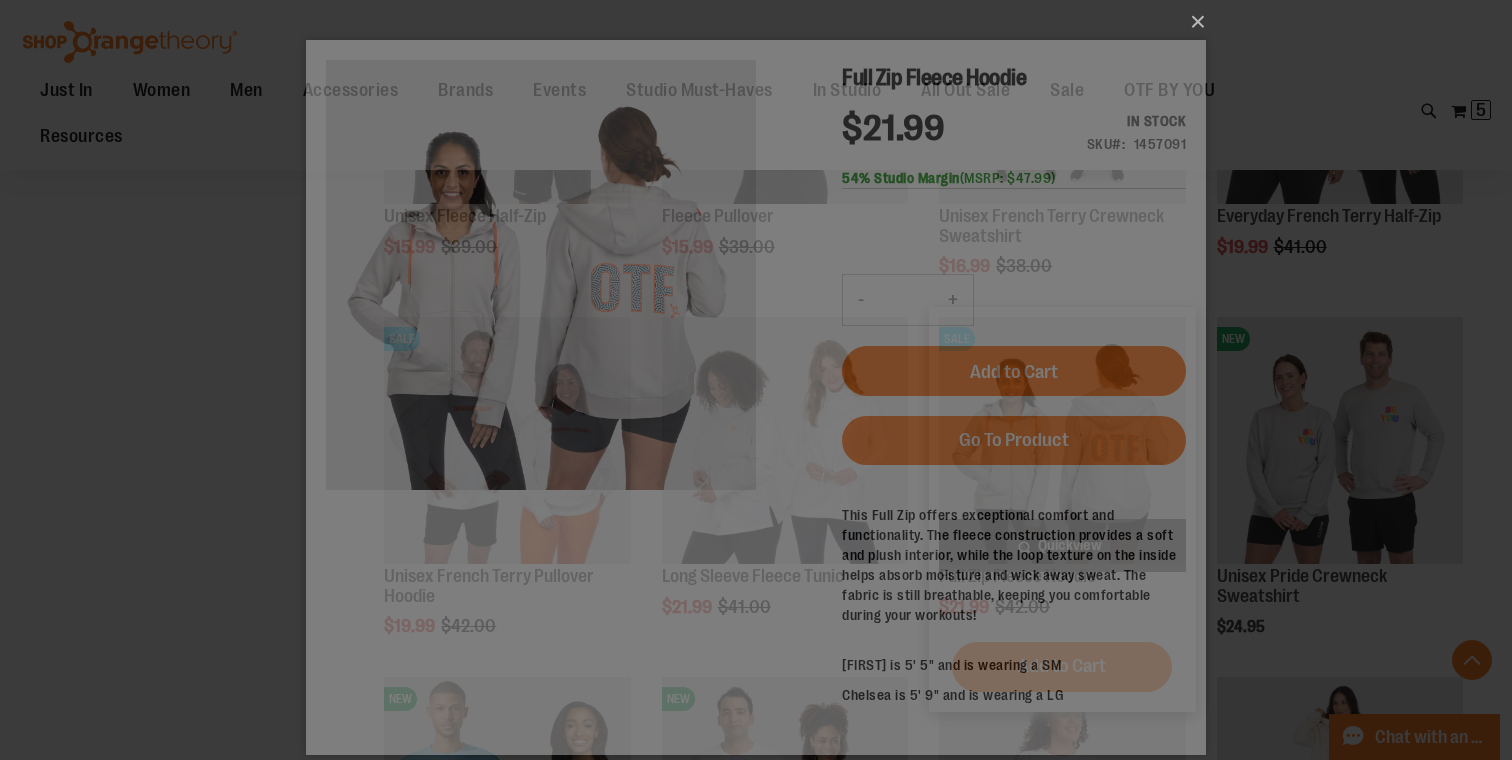 scroll, scrollTop: 0, scrollLeft: 0, axis: both 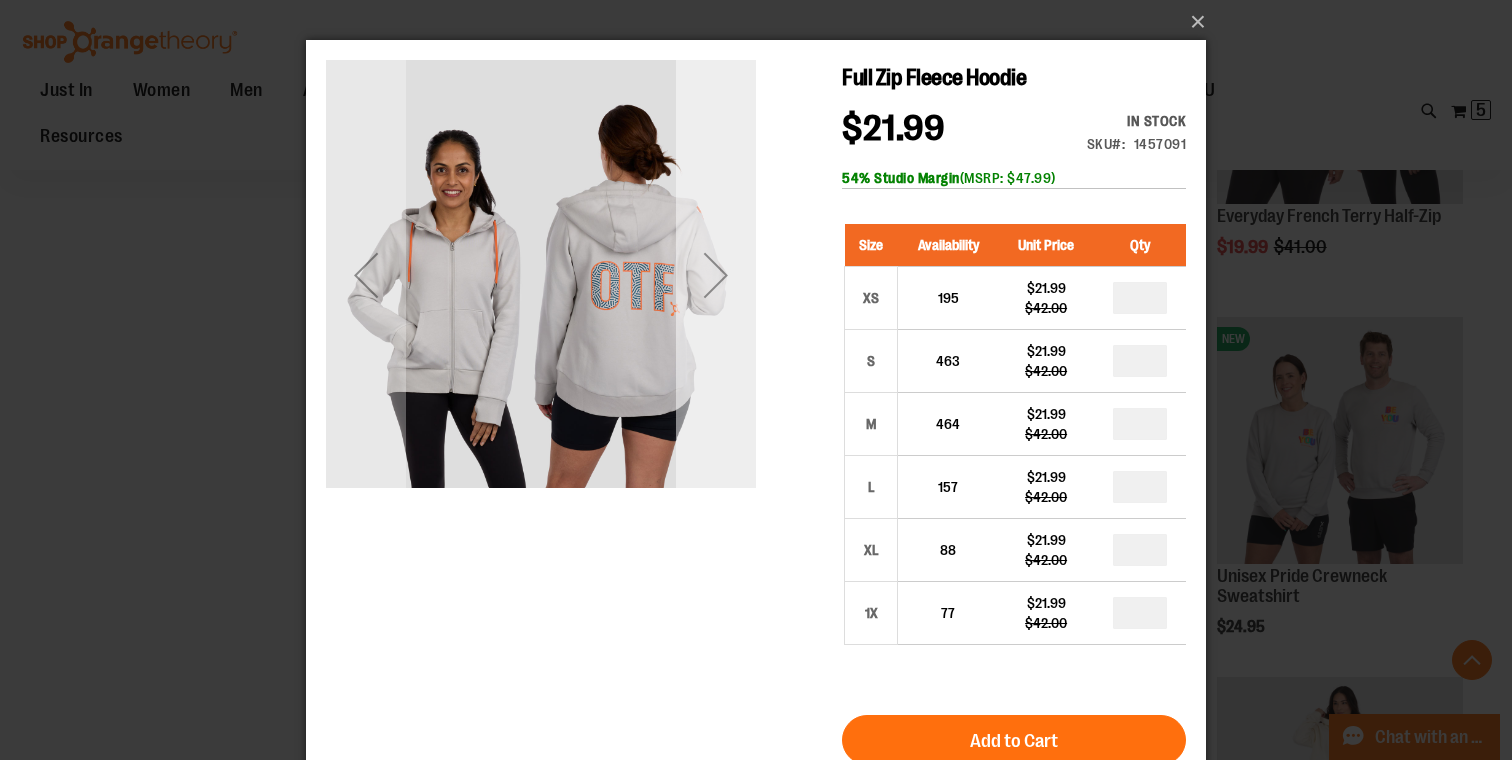 click at bounding box center [716, 275] 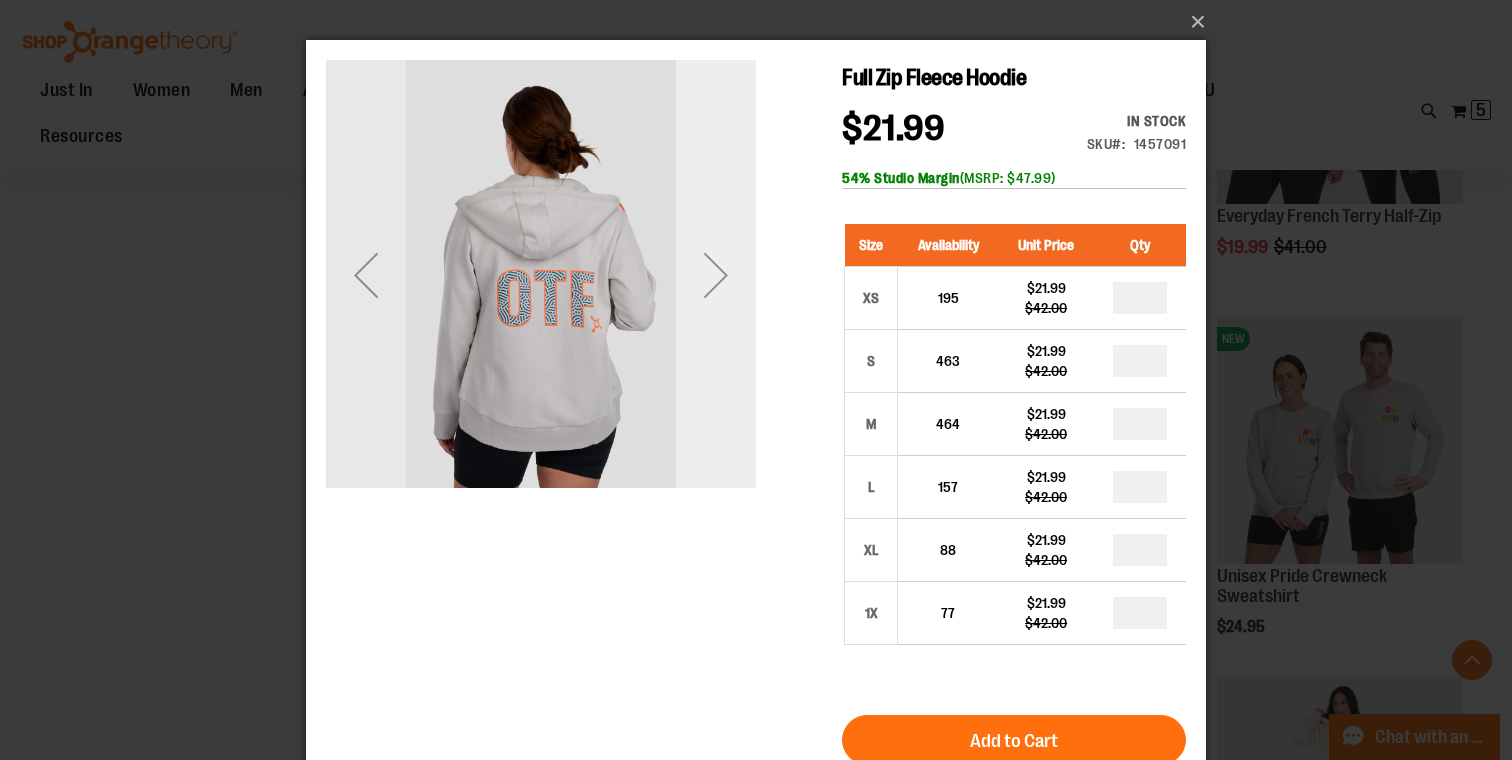 click at bounding box center [716, 275] 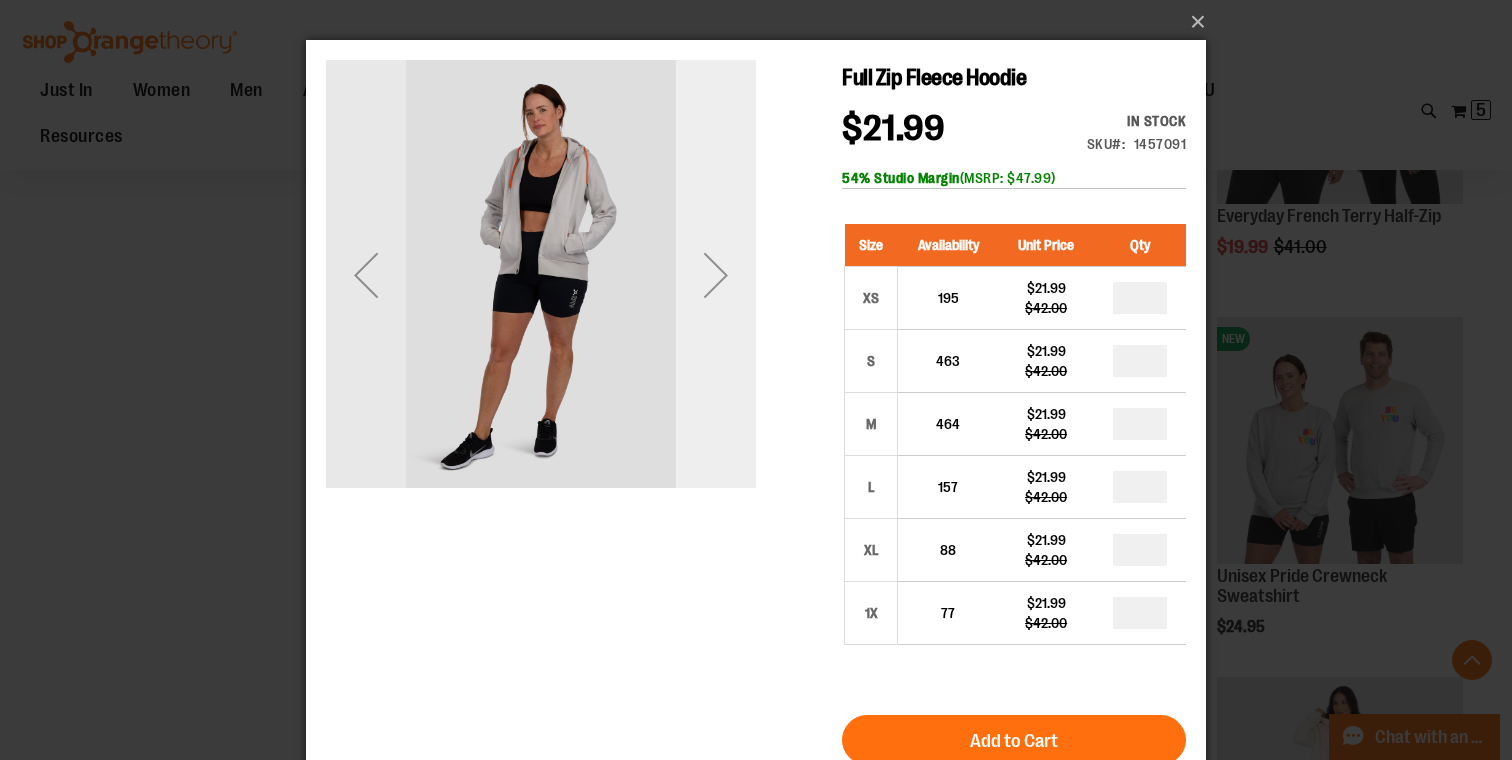 click at bounding box center (716, 275) 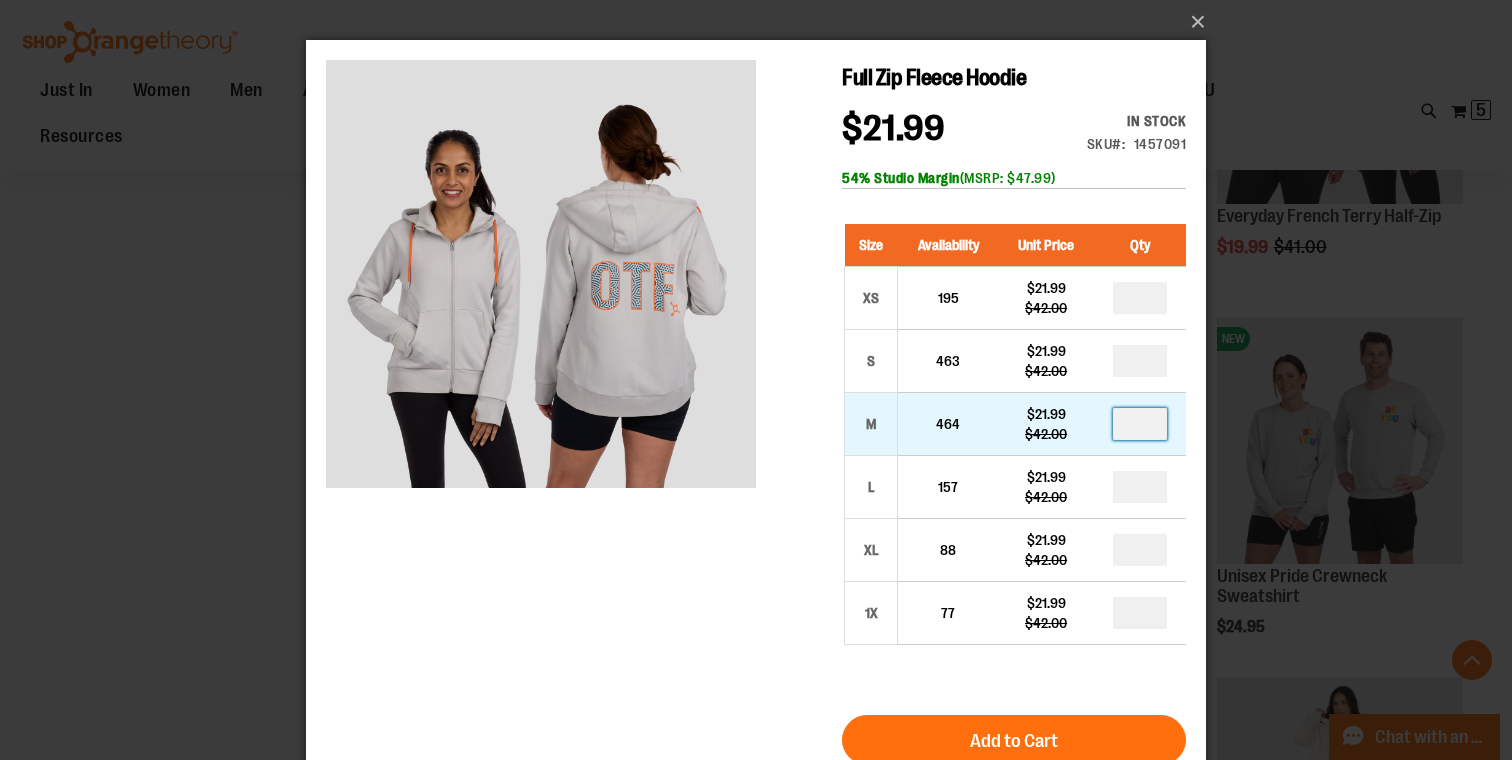 drag, startPoint x: 1166, startPoint y: 419, endPoint x: 1115, endPoint y: 419, distance: 51 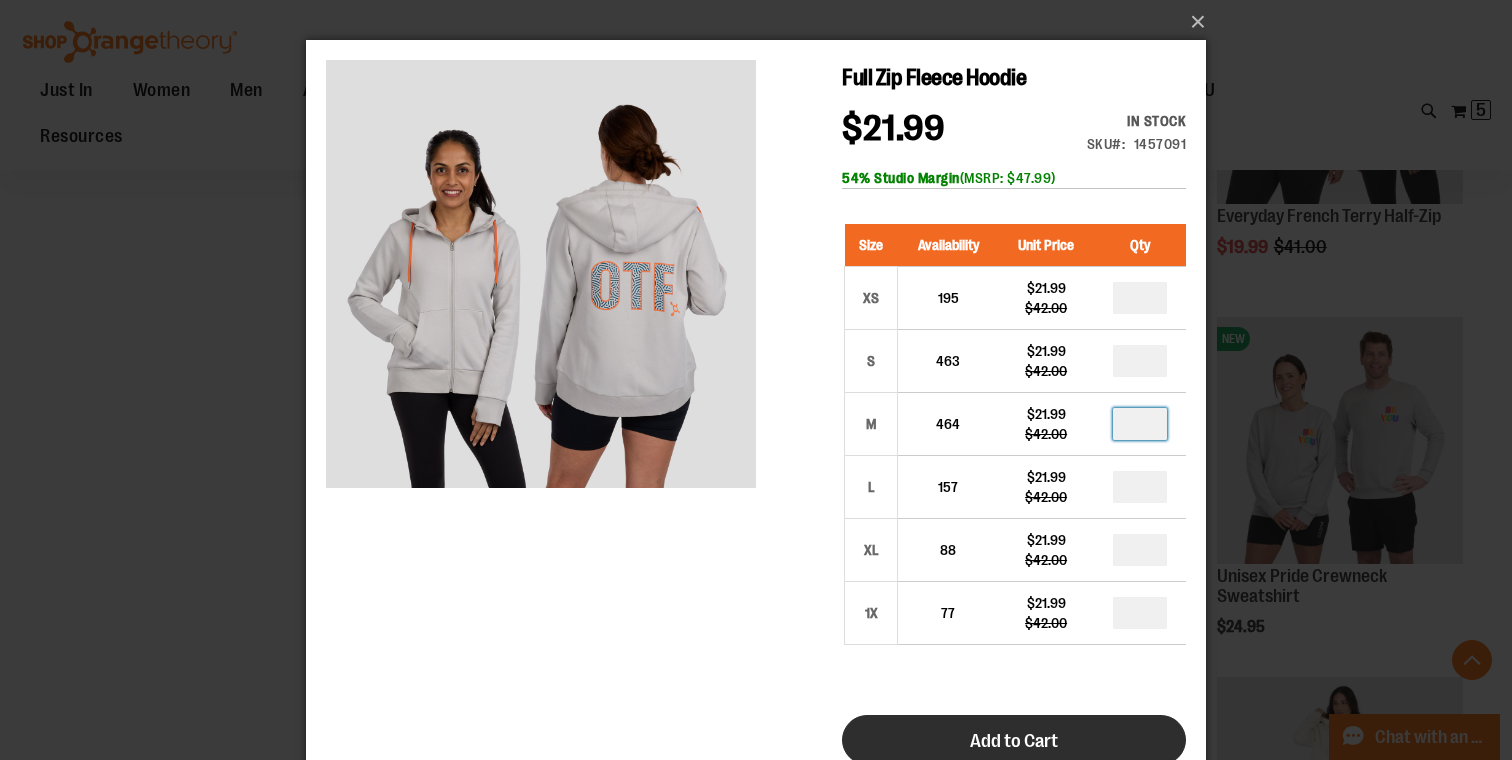click on "Add to Cart" at bounding box center [1014, 740] 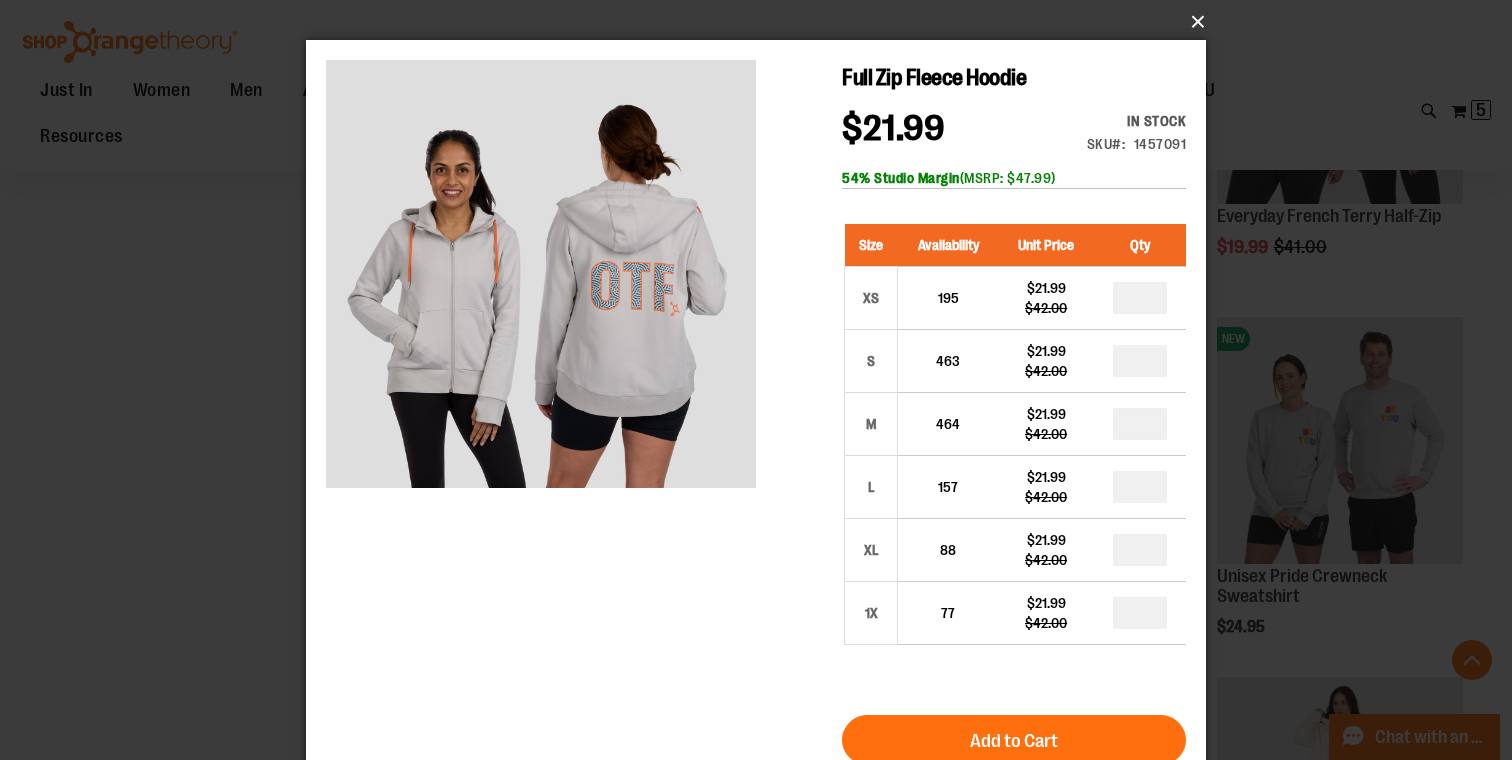 click on "×" at bounding box center (762, 22) 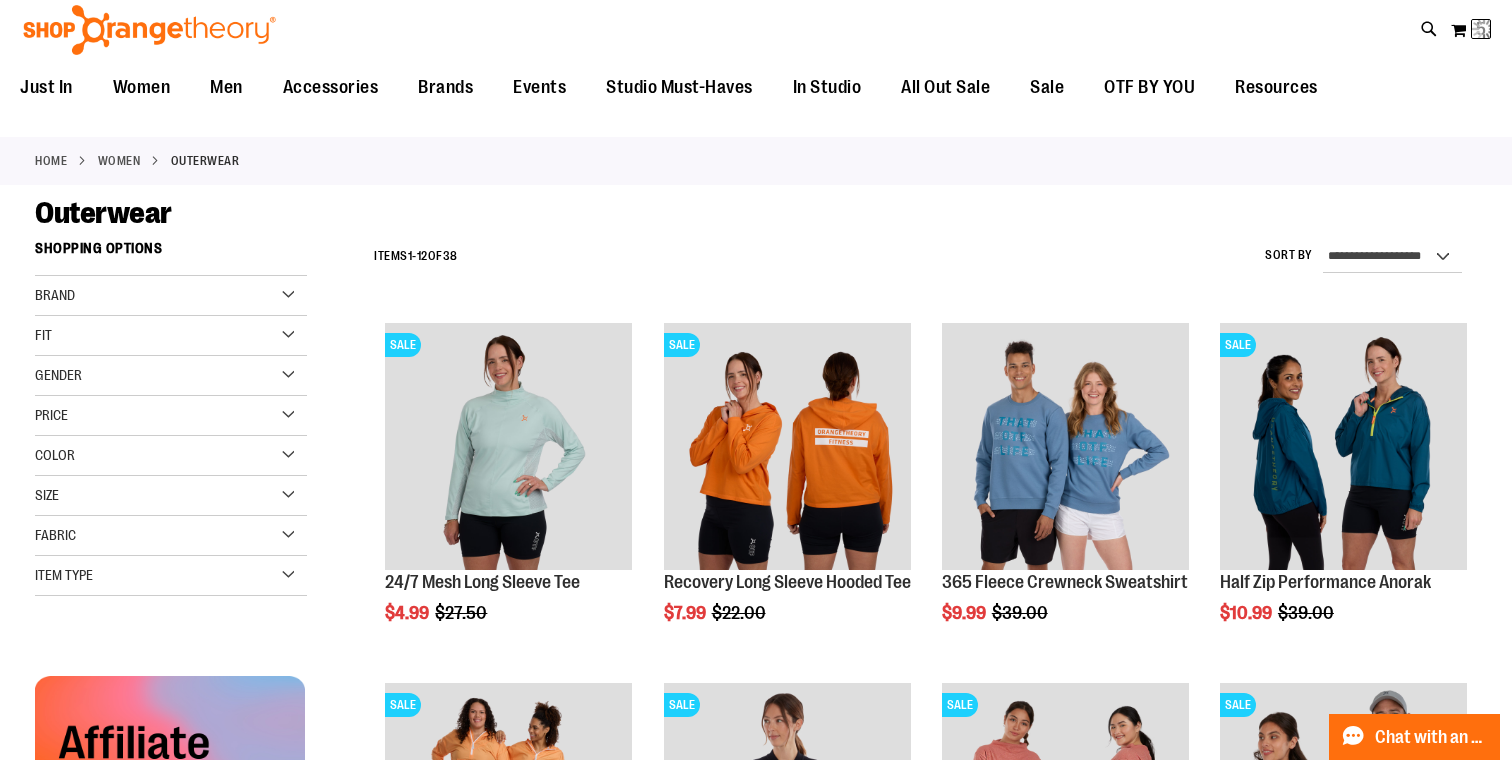 scroll, scrollTop: 0, scrollLeft: 0, axis: both 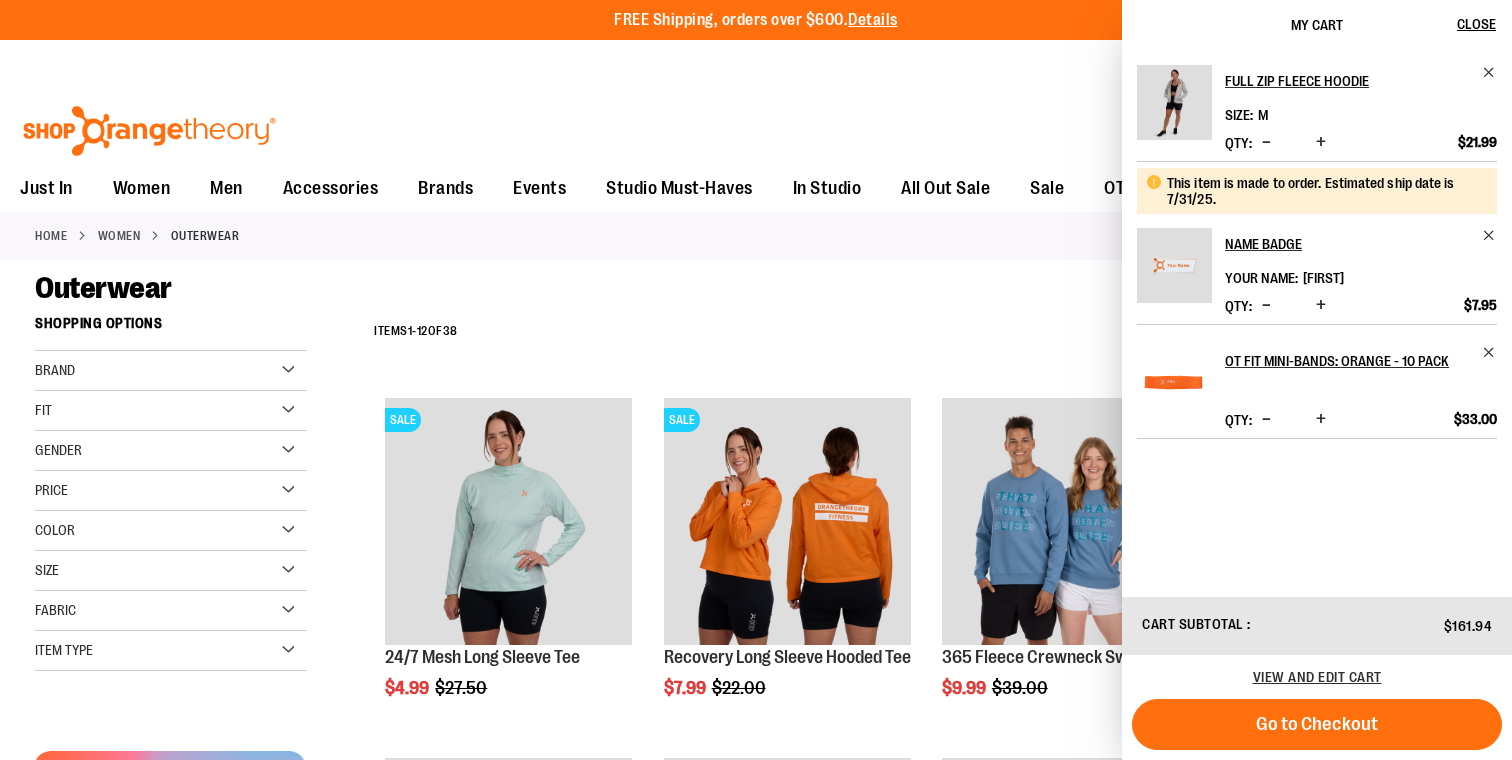 click on "**********" at bounding box center (920, 332) 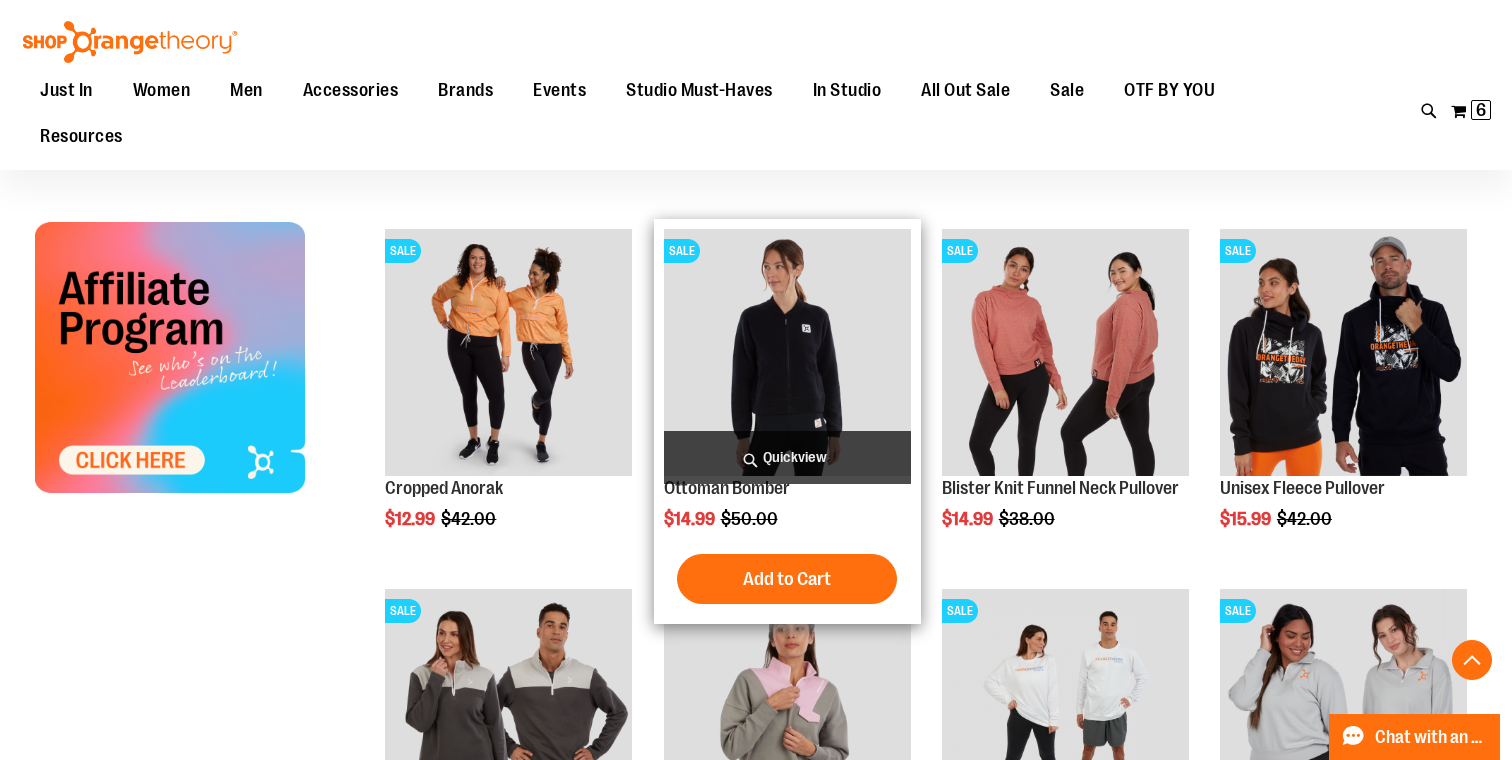 scroll, scrollTop: 536, scrollLeft: 0, axis: vertical 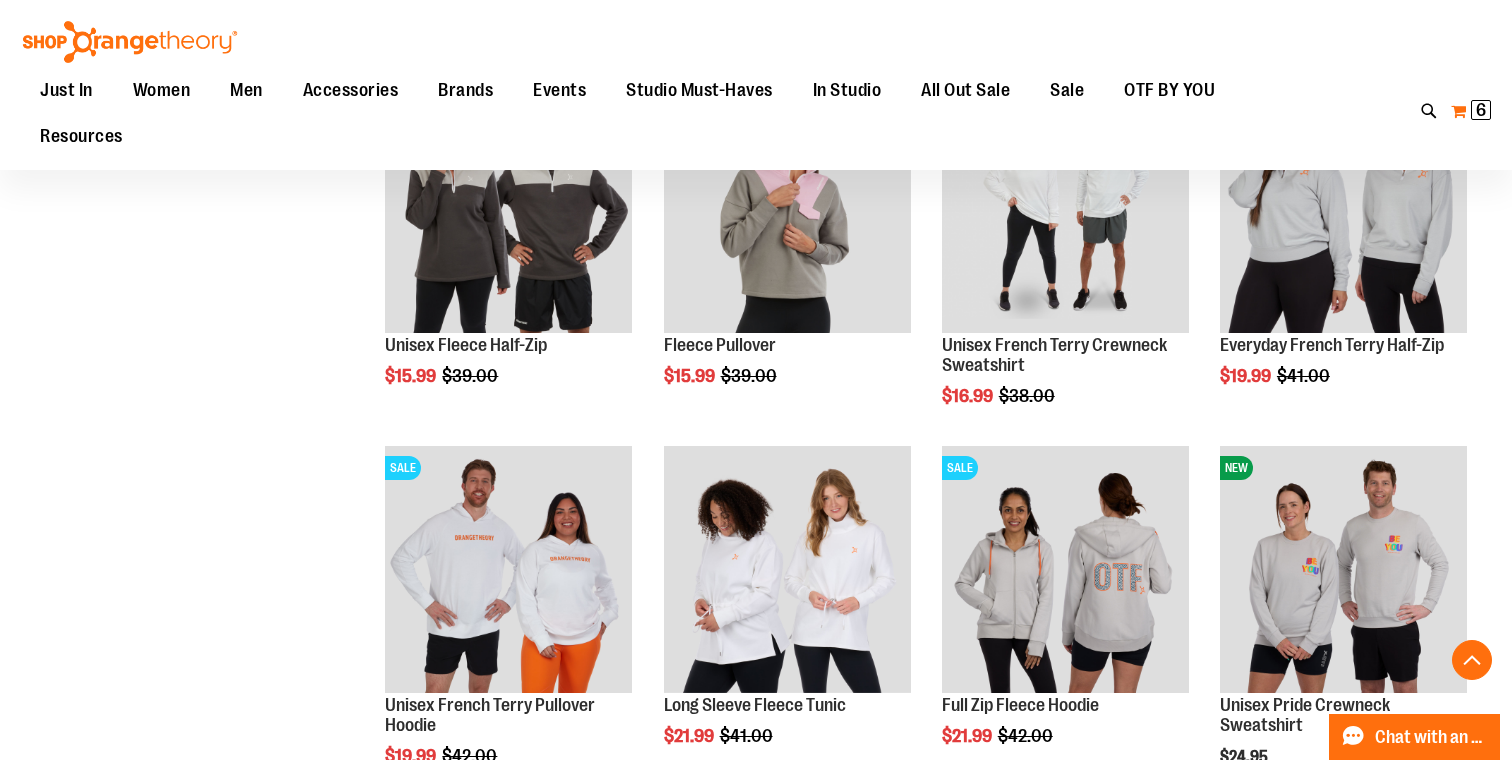 click on "6" at bounding box center (1481, 110) 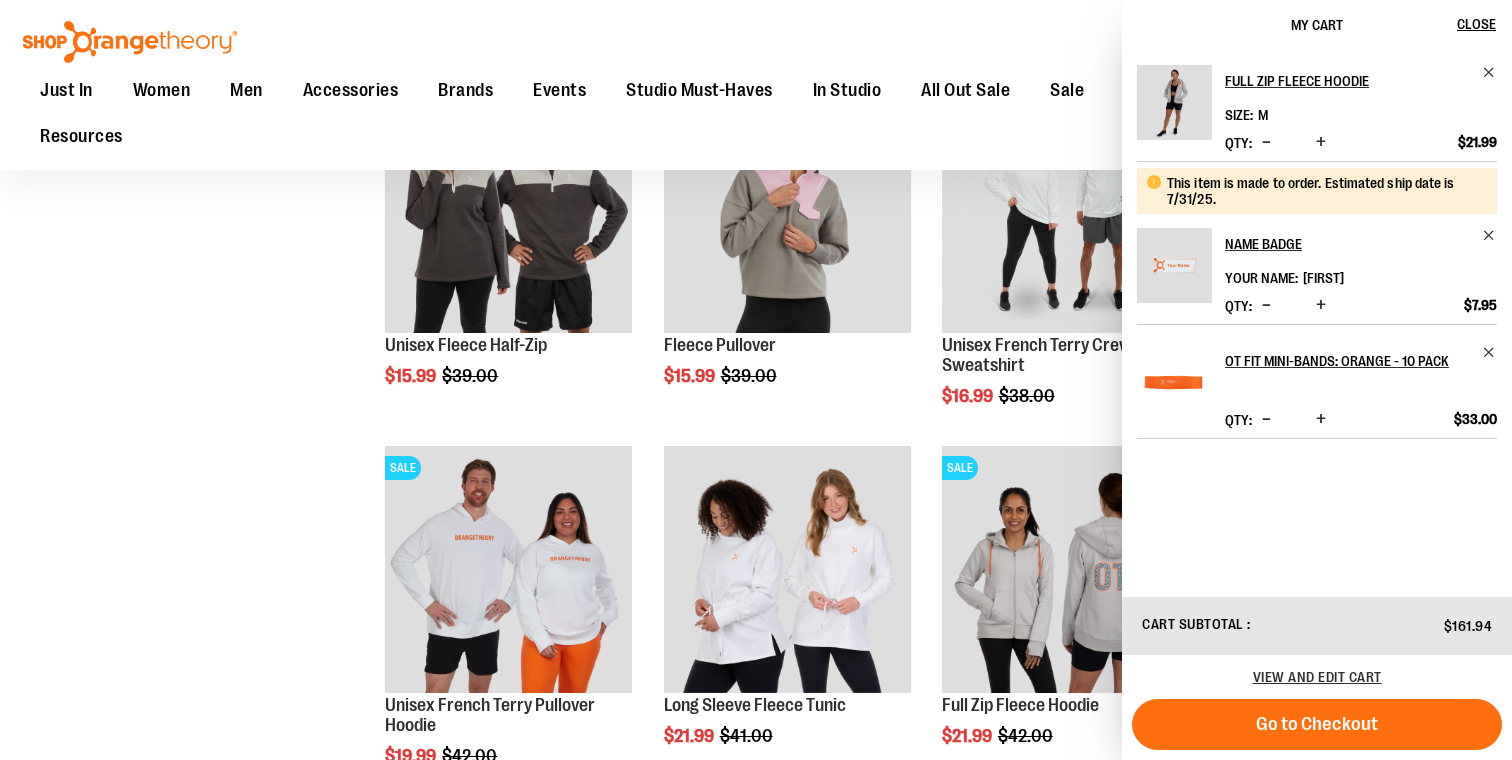 click on "**********" at bounding box center [756, 1175] 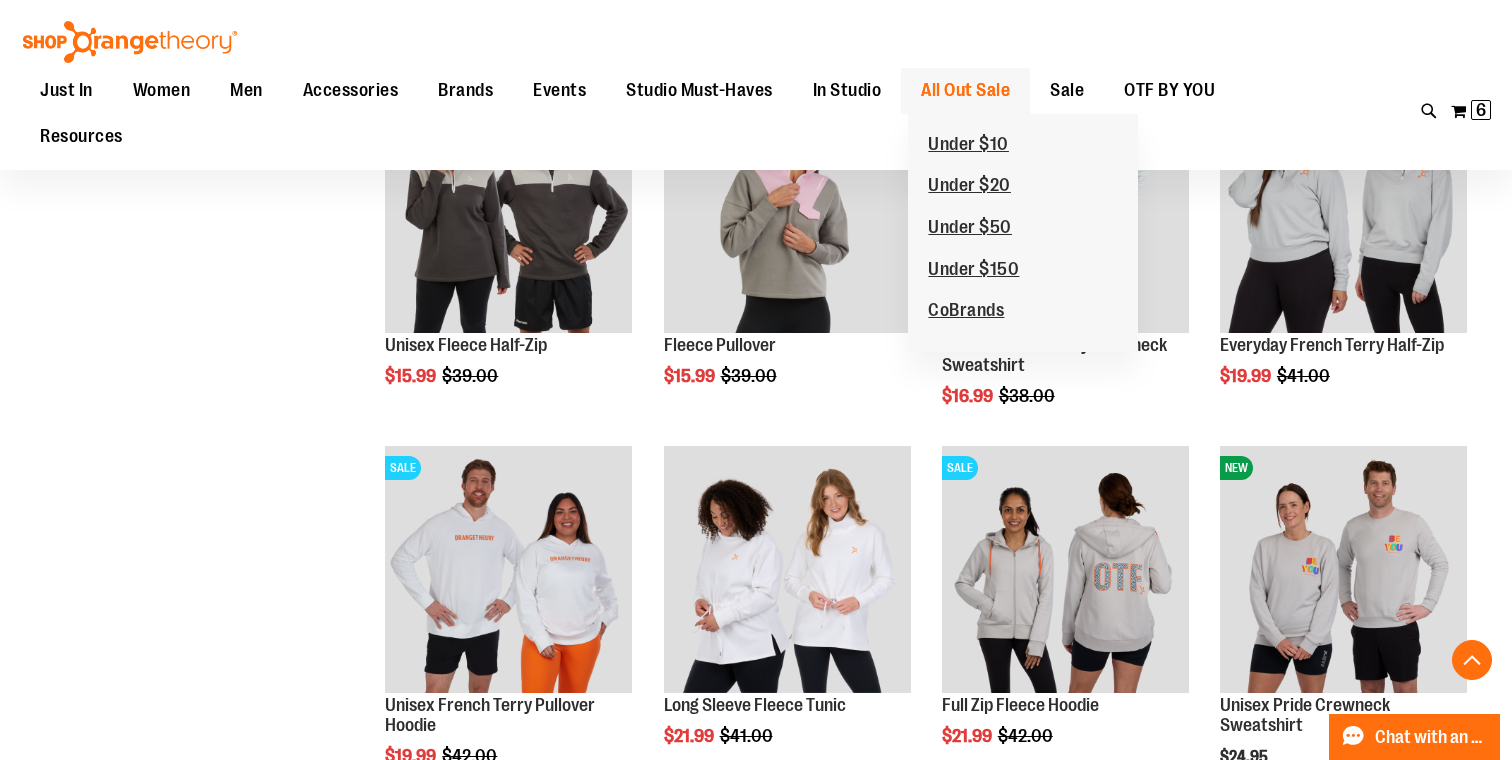 click on "All Out Sale" at bounding box center (965, 90) 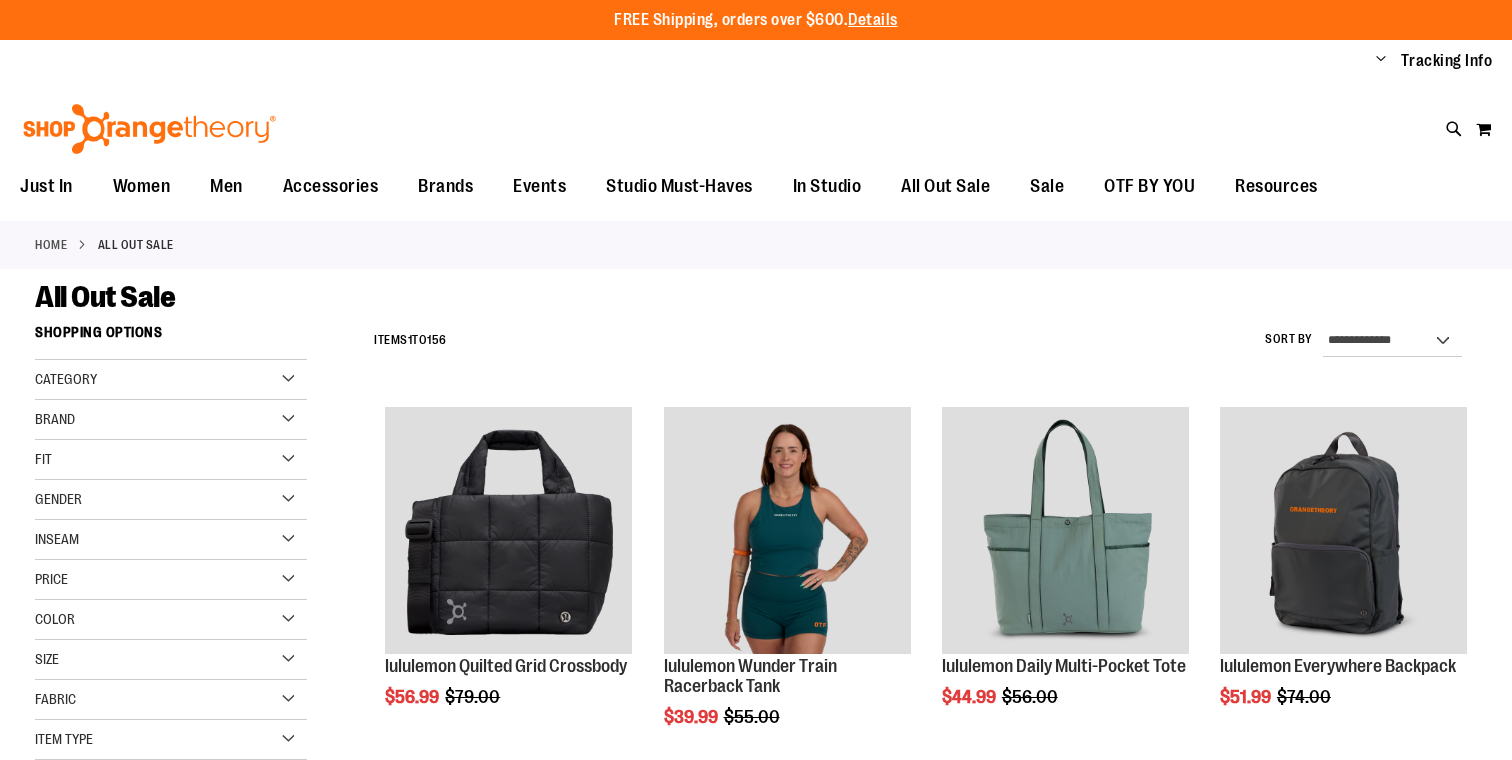 scroll, scrollTop: 0, scrollLeft: 0, axis: both 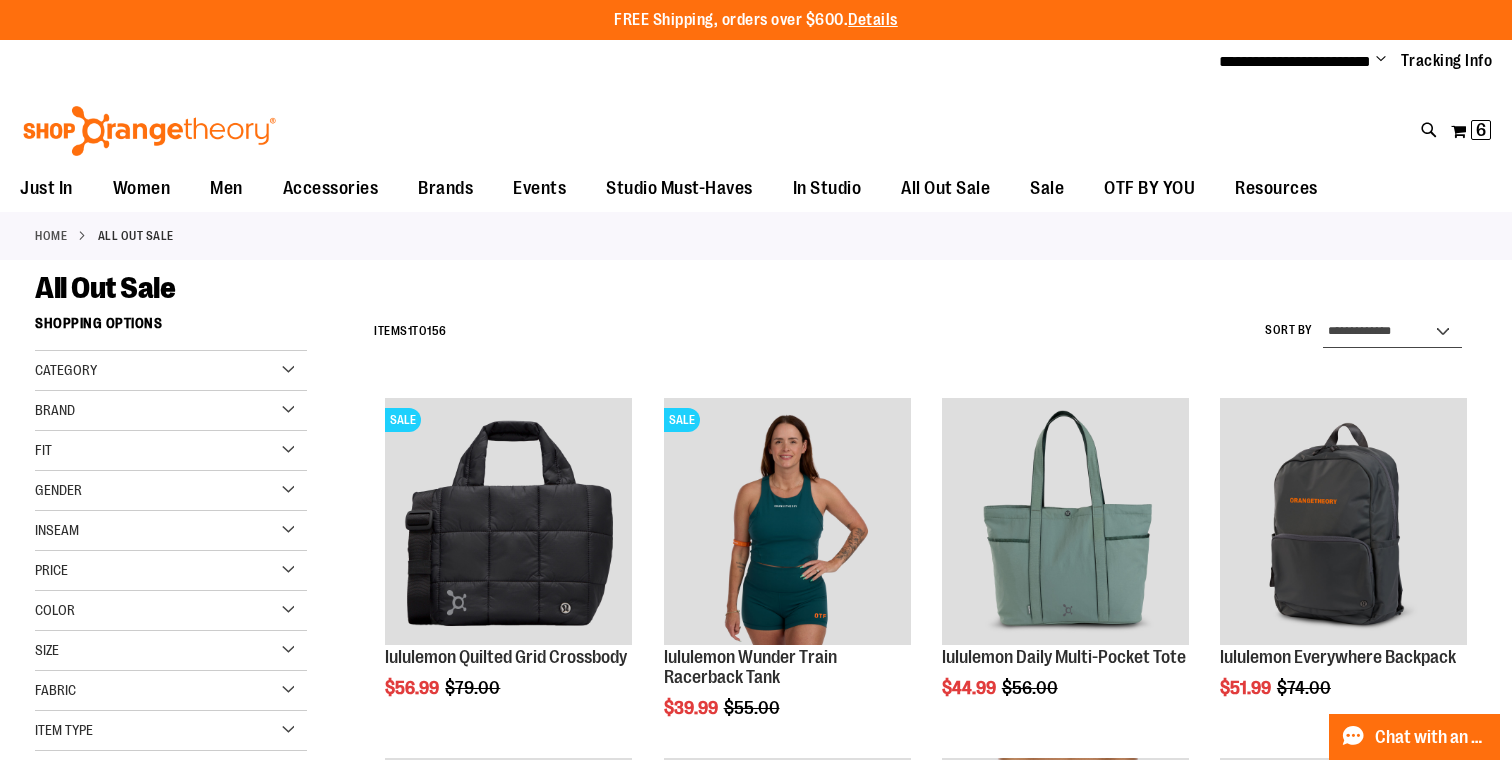 select on "*********" 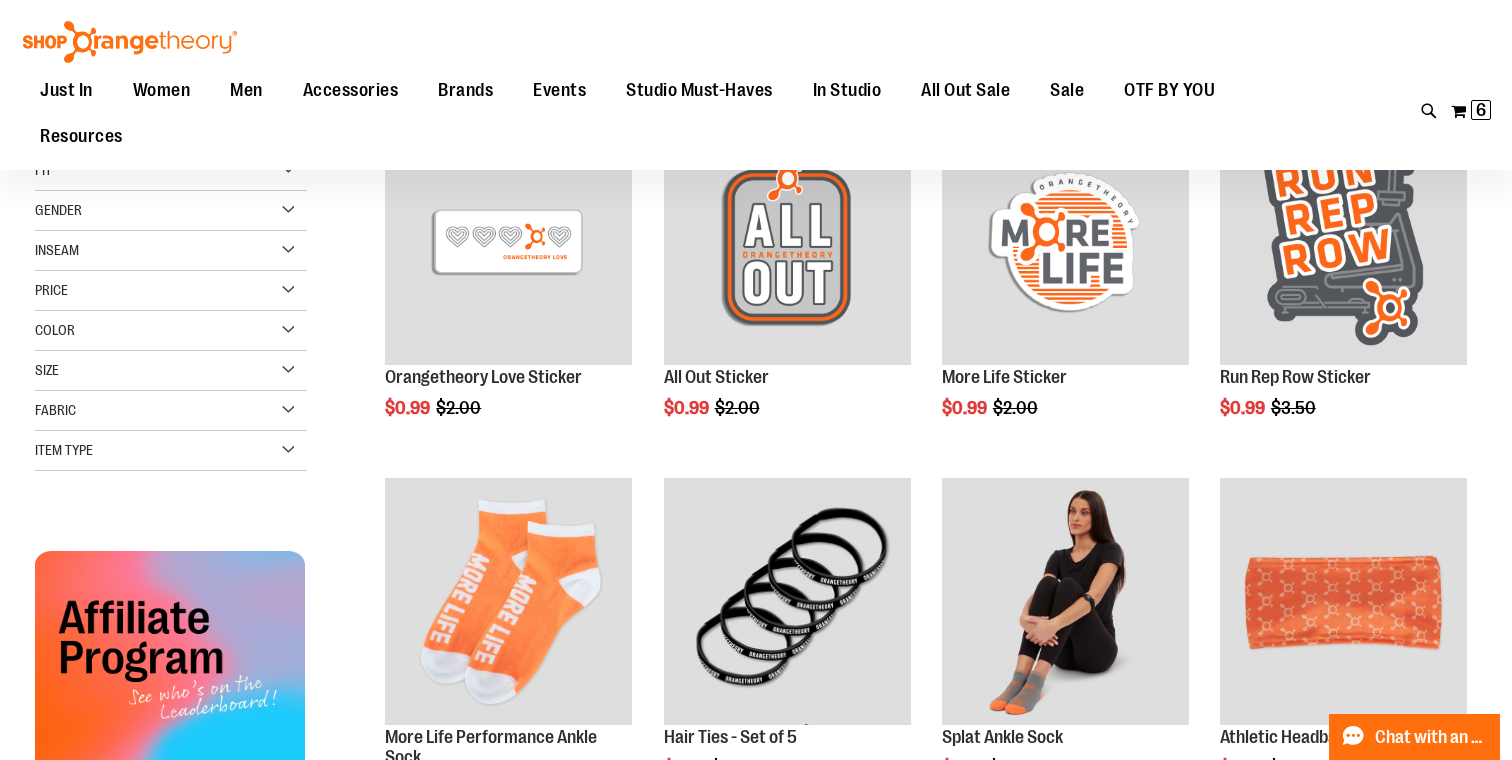 scroll, scrollTop: 304, scrollLeft: 0, axis: vertical 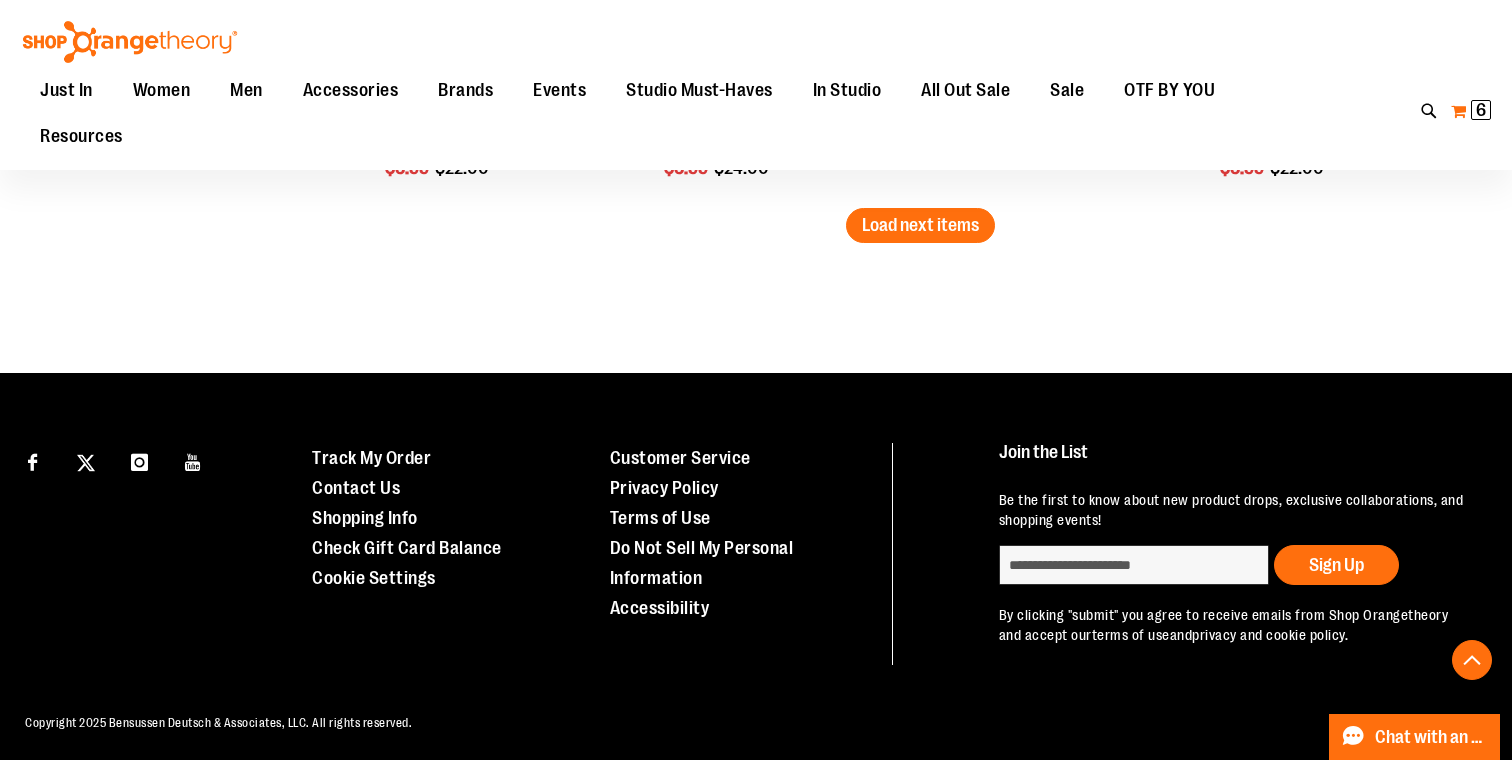 click on "My Cart
6
6
items" at bounding box center (1471, 111) 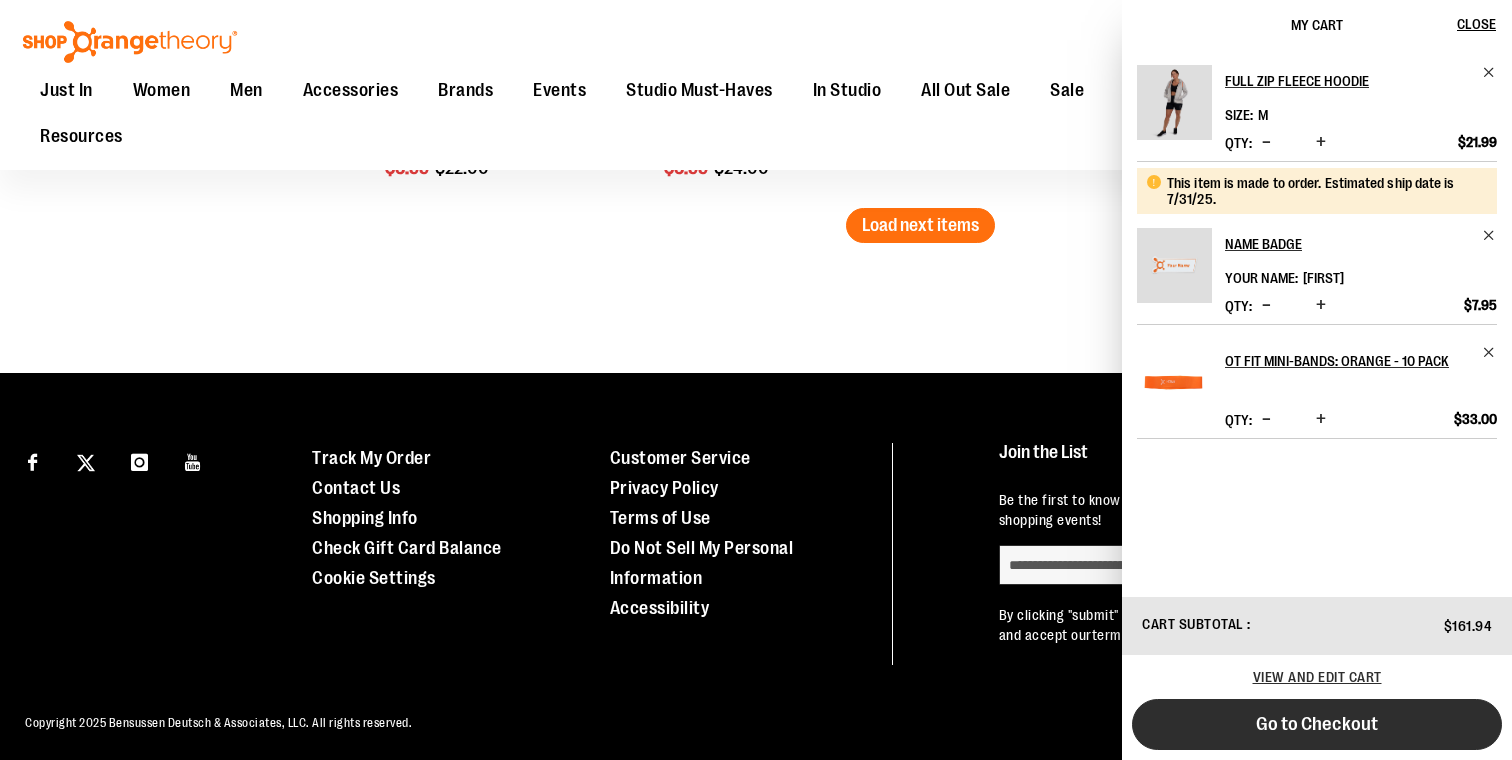 click on "Go to Checkout" at bounding box center [1317, 724] 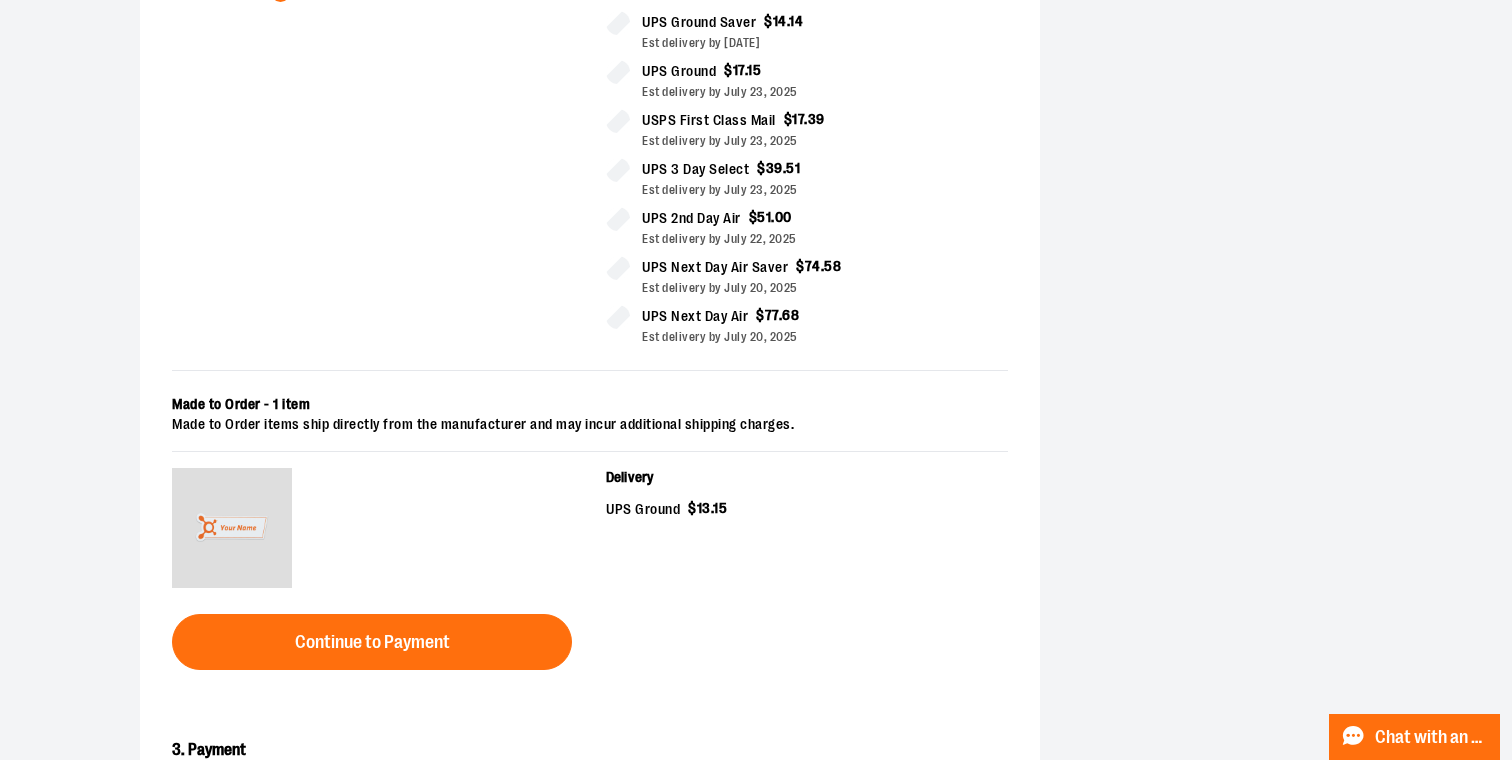 scroll, scrollTop: 601, scrollLeft: 0, axis: vertical 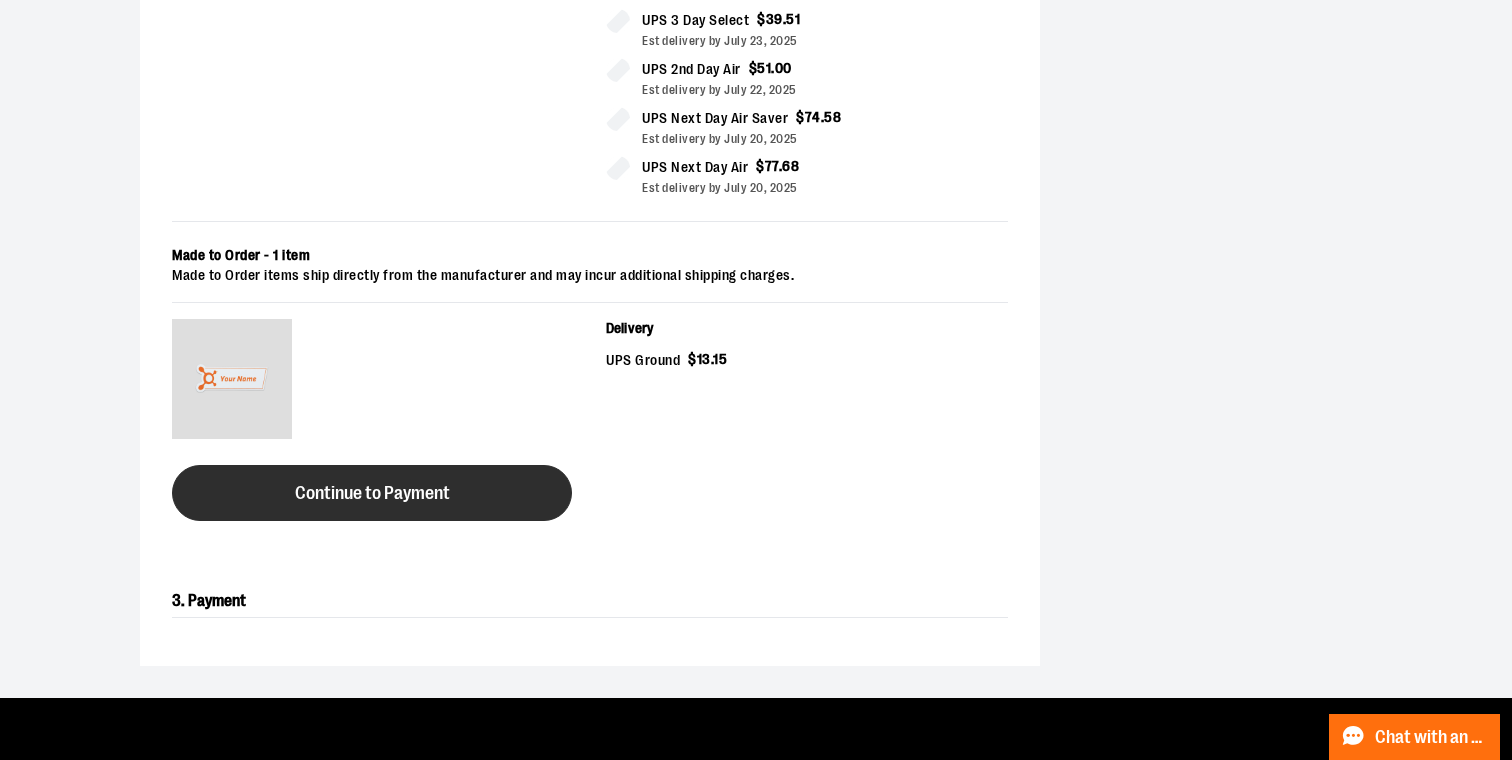 click on "Continue to Payment" at bounding box center [372, 493] 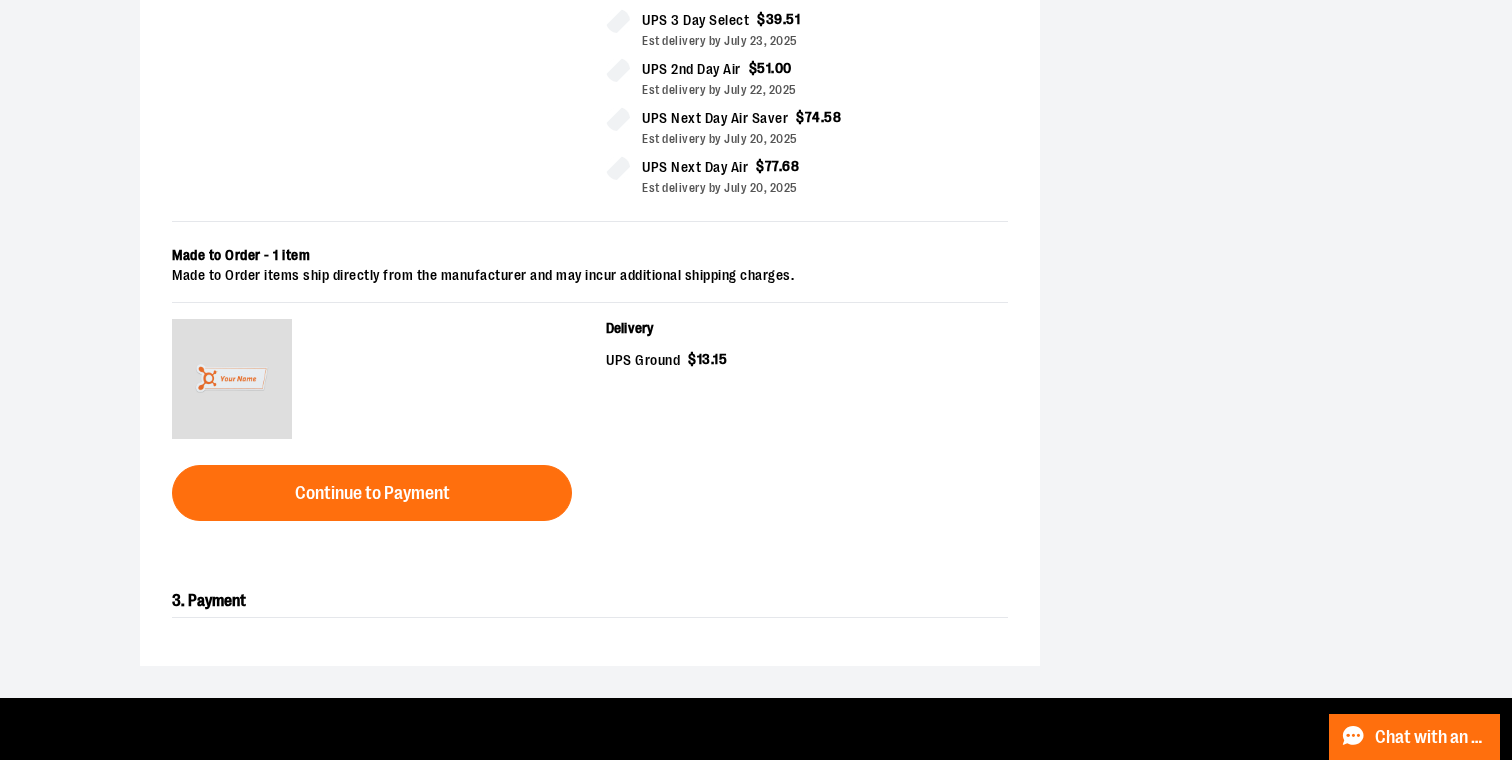 scroll, scrollTop: 649, scrollLeft: 0, axis: vertical 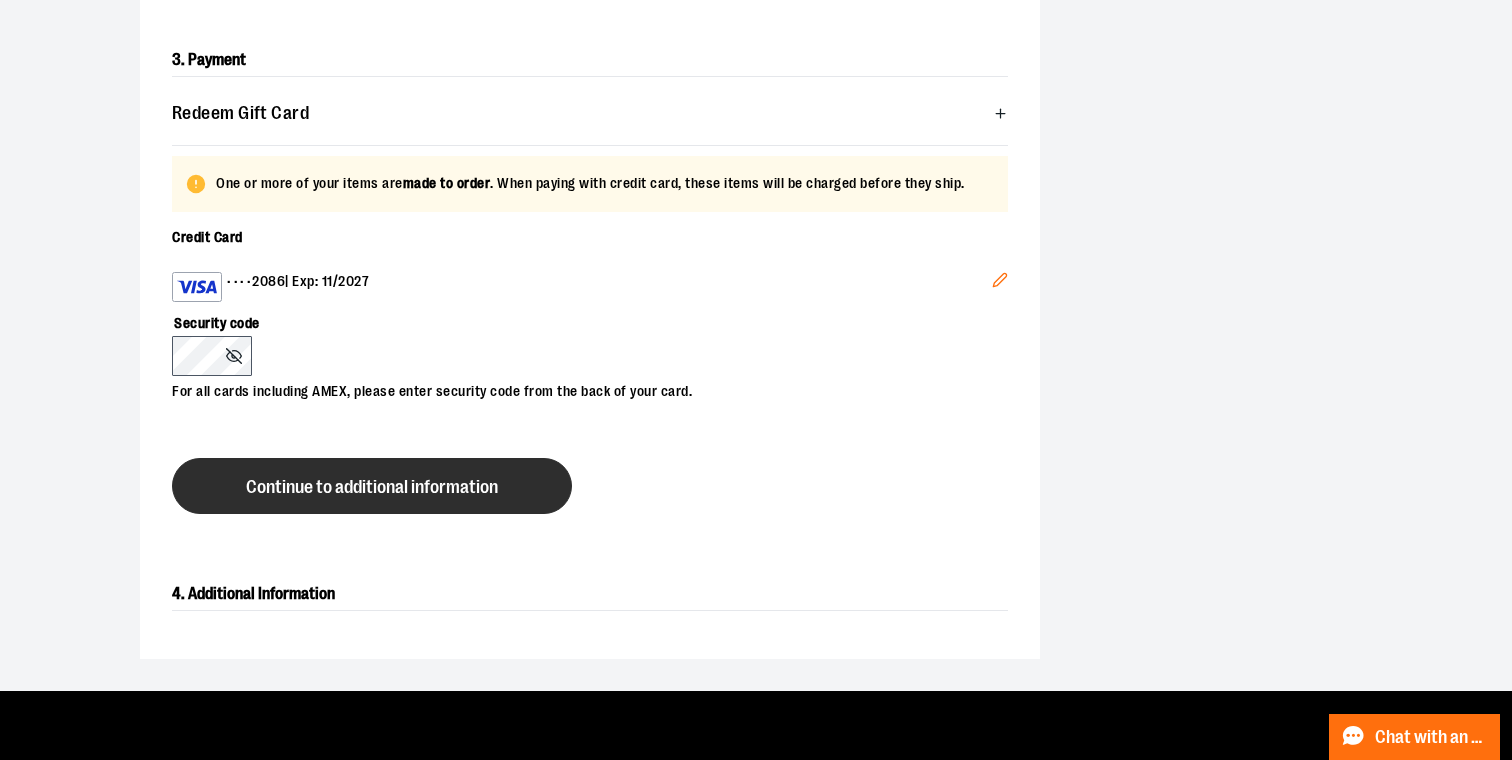 click on "Continue to additional information" at bounding box center (372, 487) 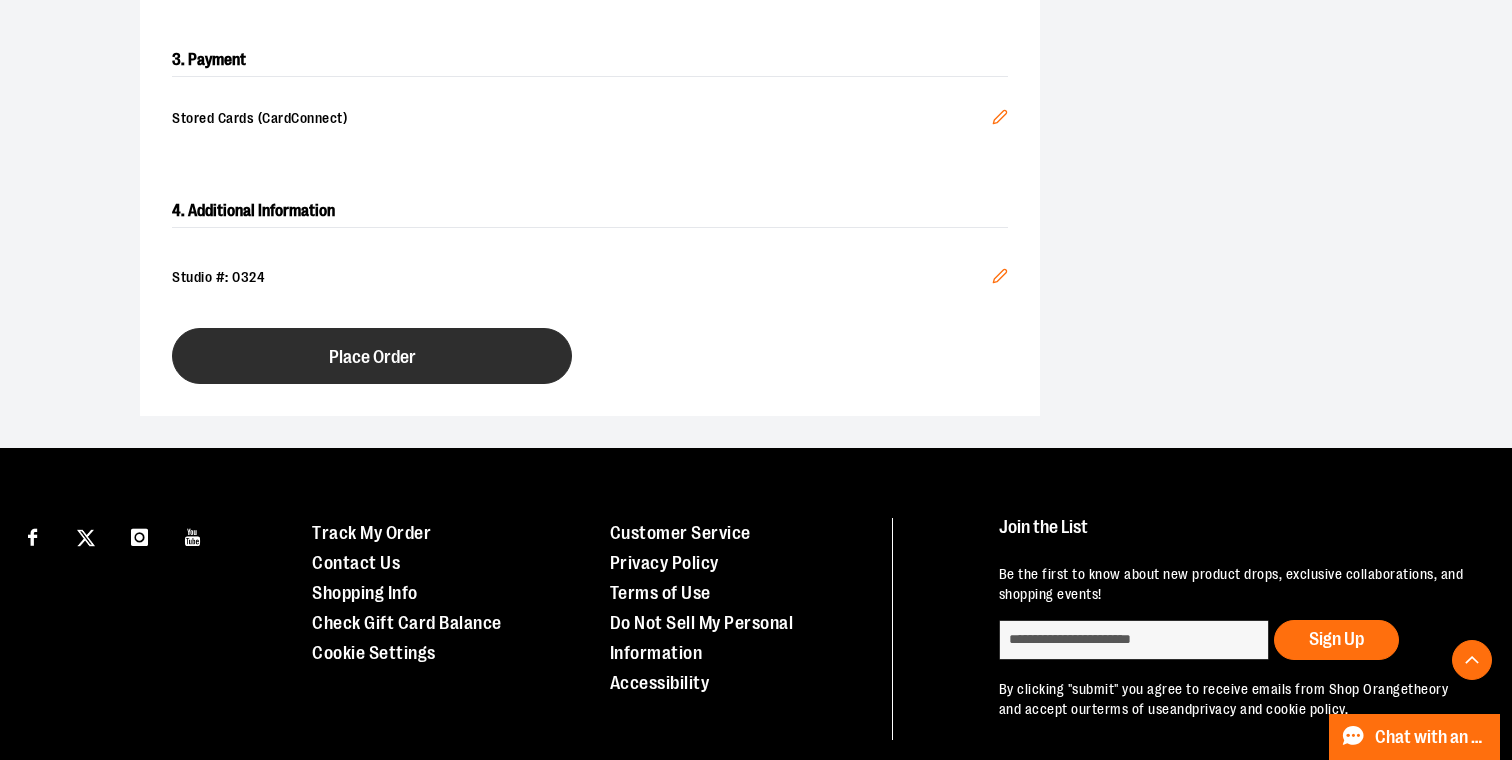 click on "Place Order" at bounding box center [372, 357] 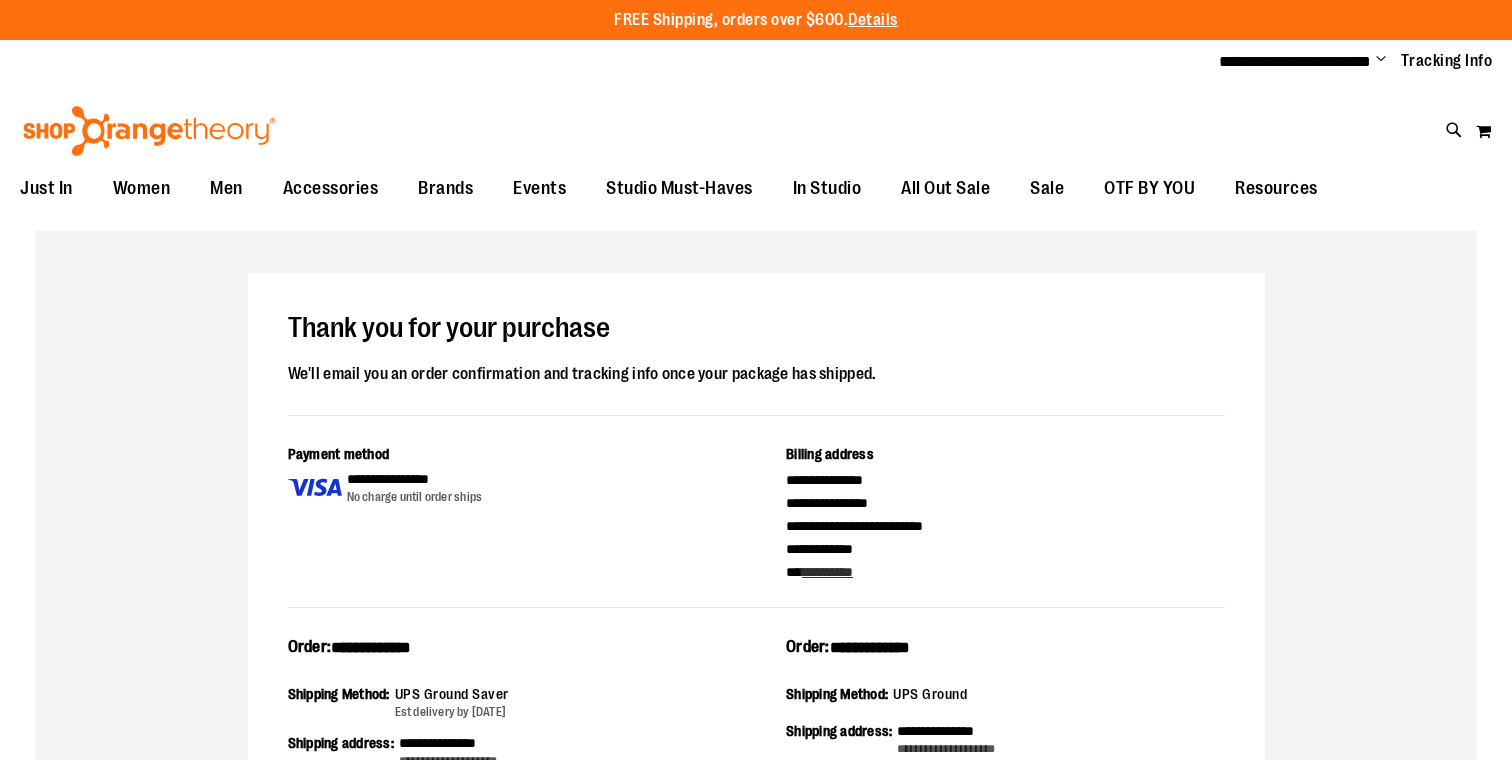 scroll, scrollTop: 0, scrollLeft: 0, axis: both 